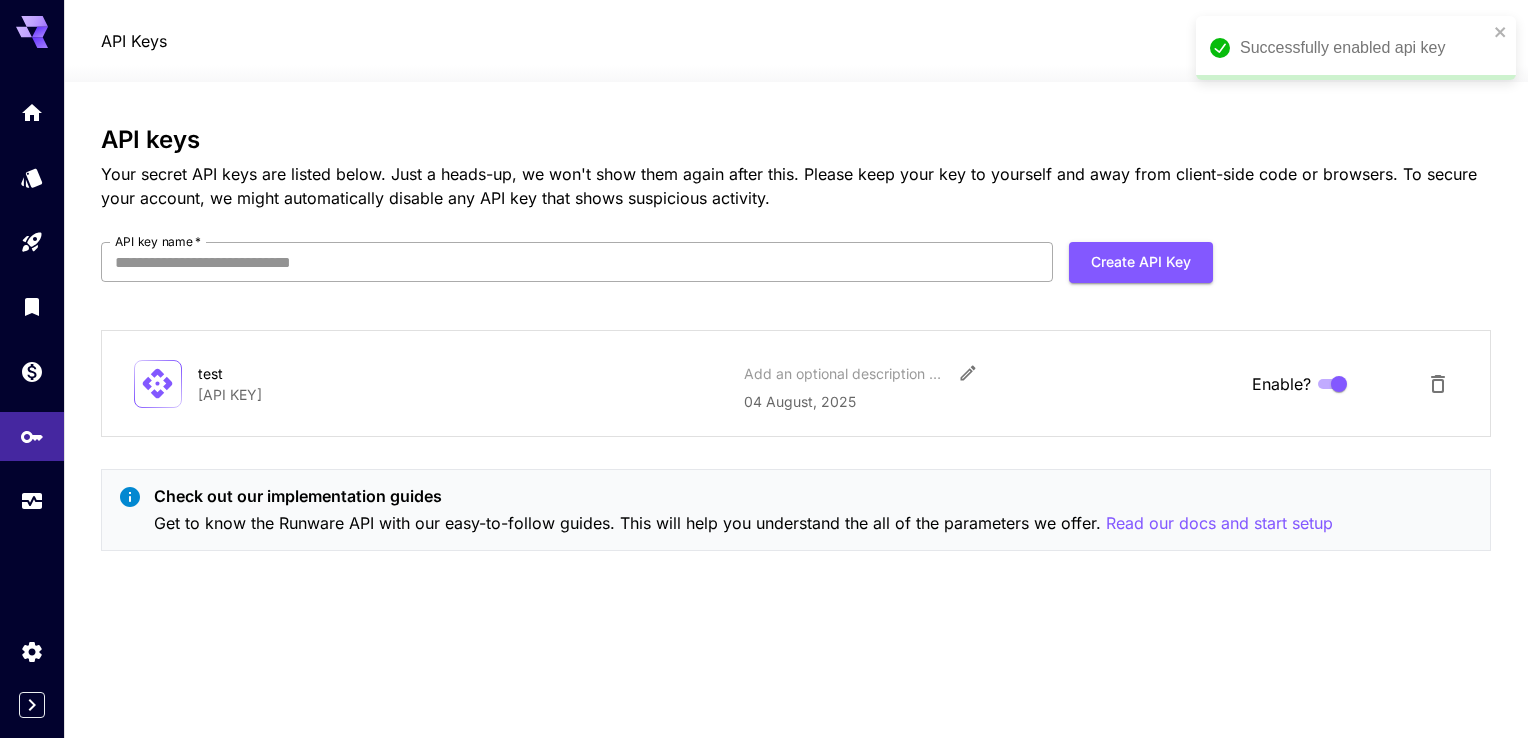 scroll, scrollTop: 0, scrollLeft: 0, axis: both 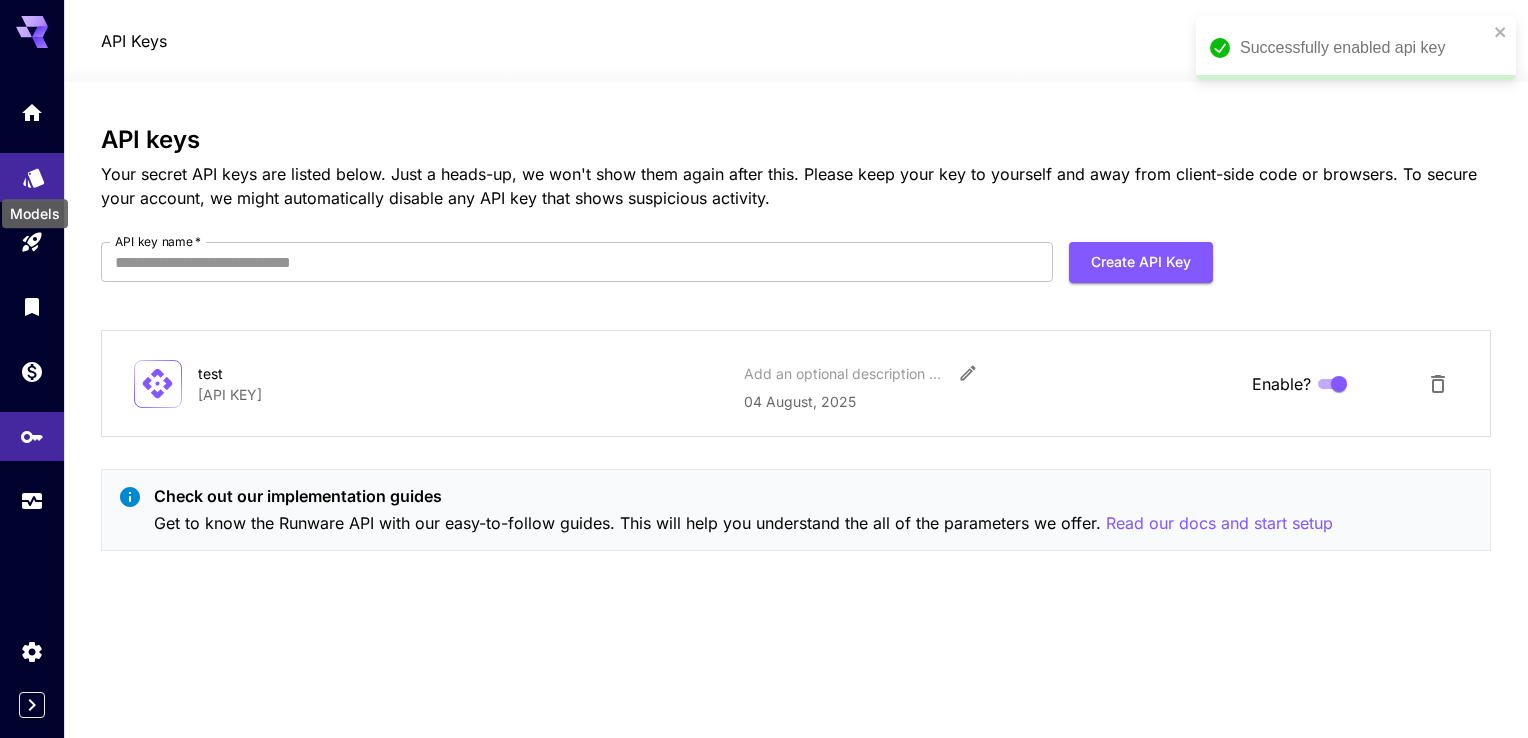 click 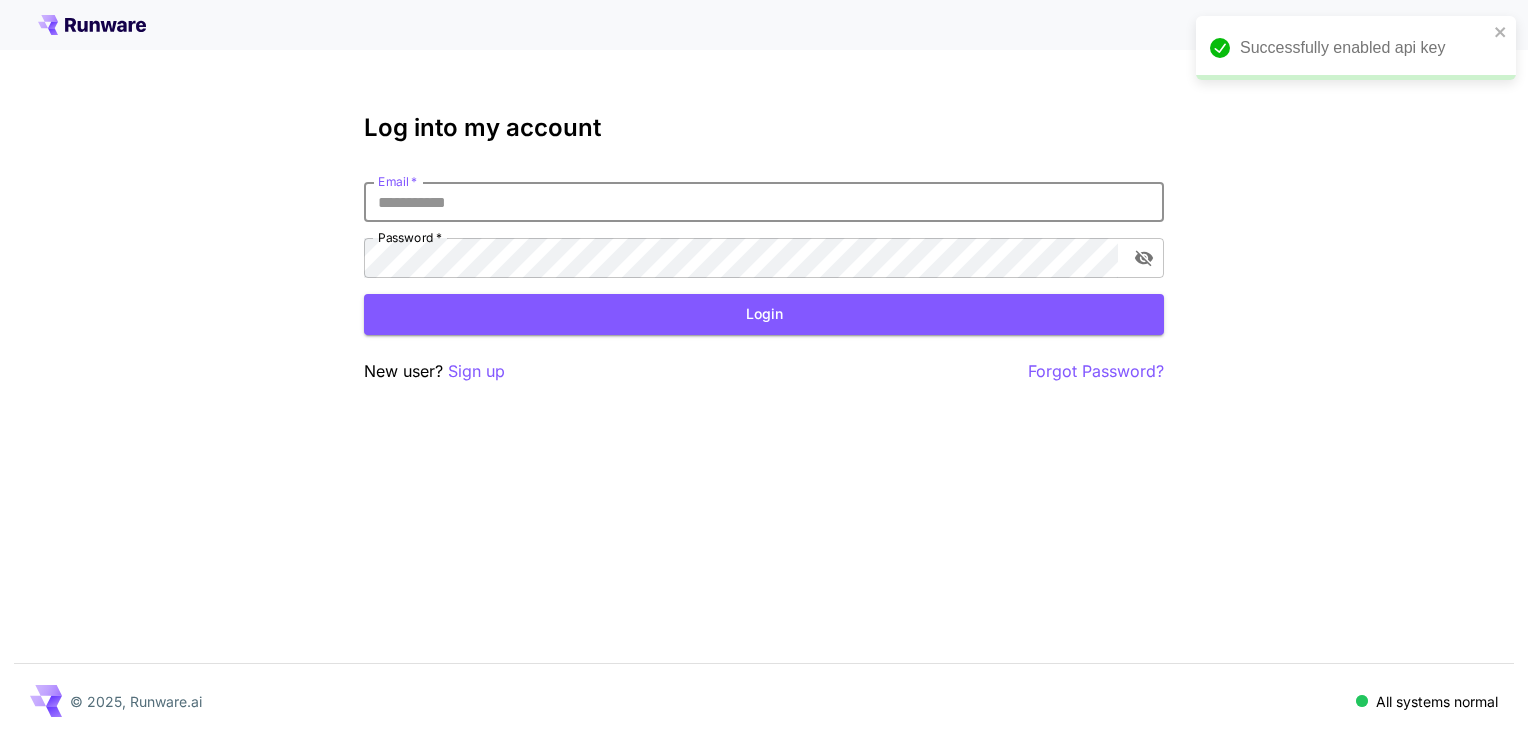 click on "Email   *" at bounding box center [764, 202] 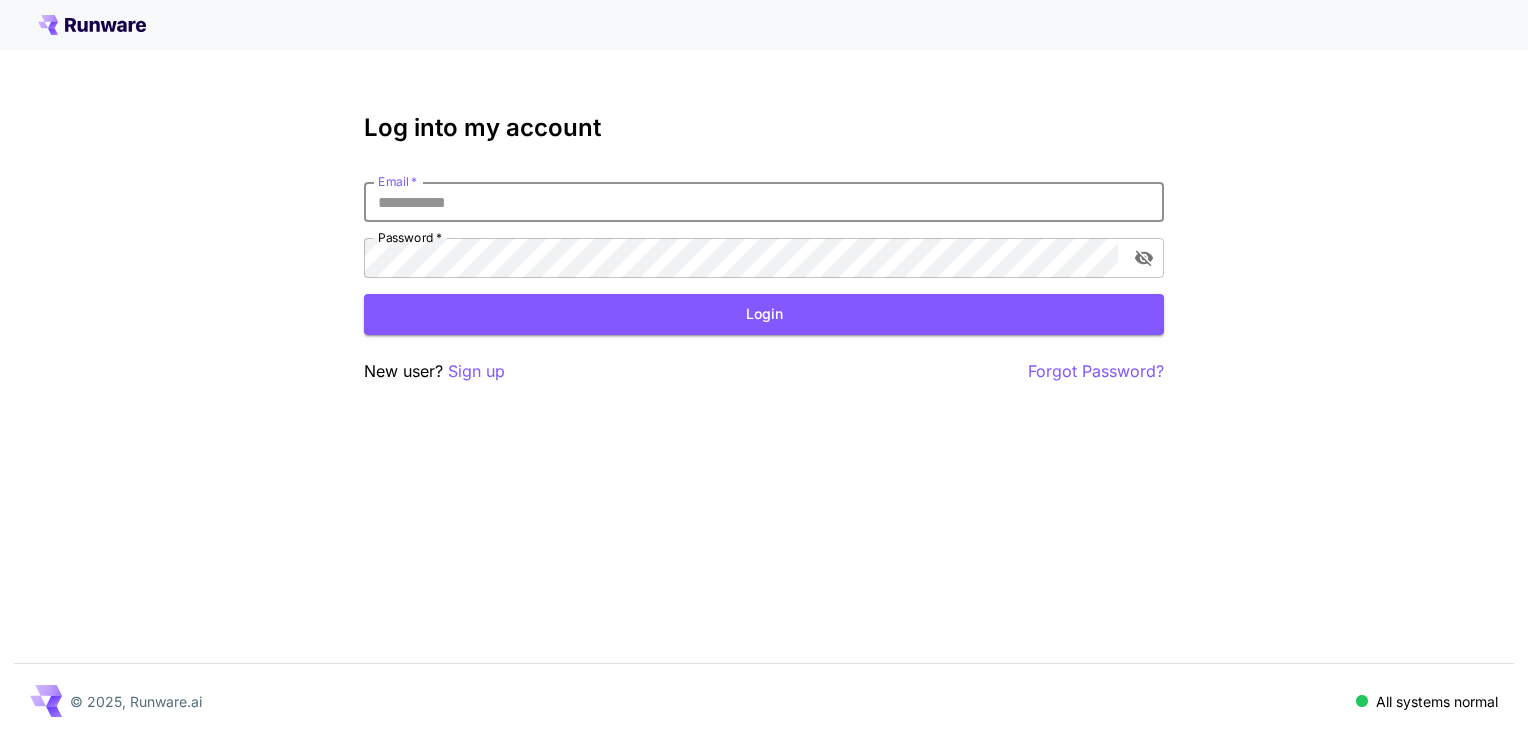 type on "**********" 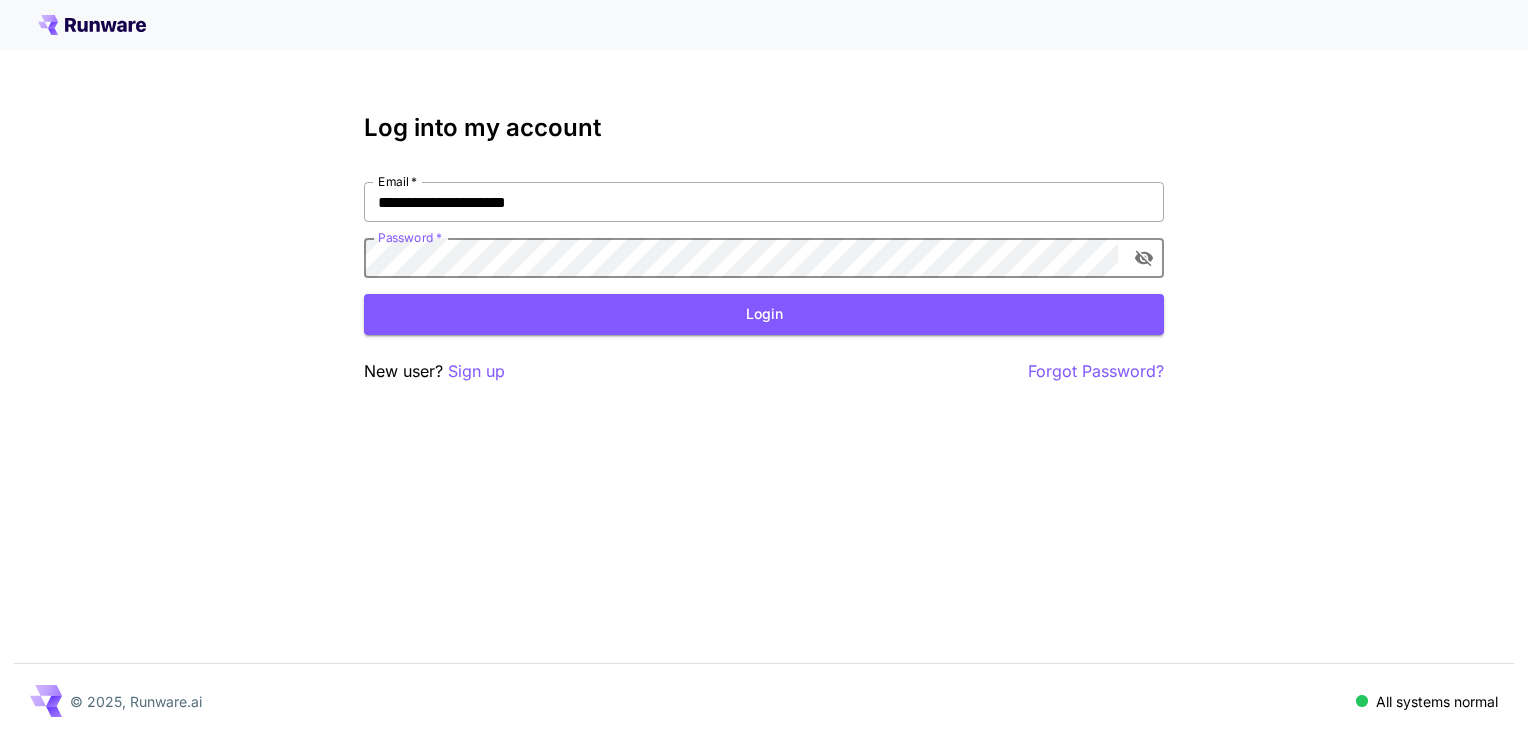 click on "Login" at bounding box center (764, 314) 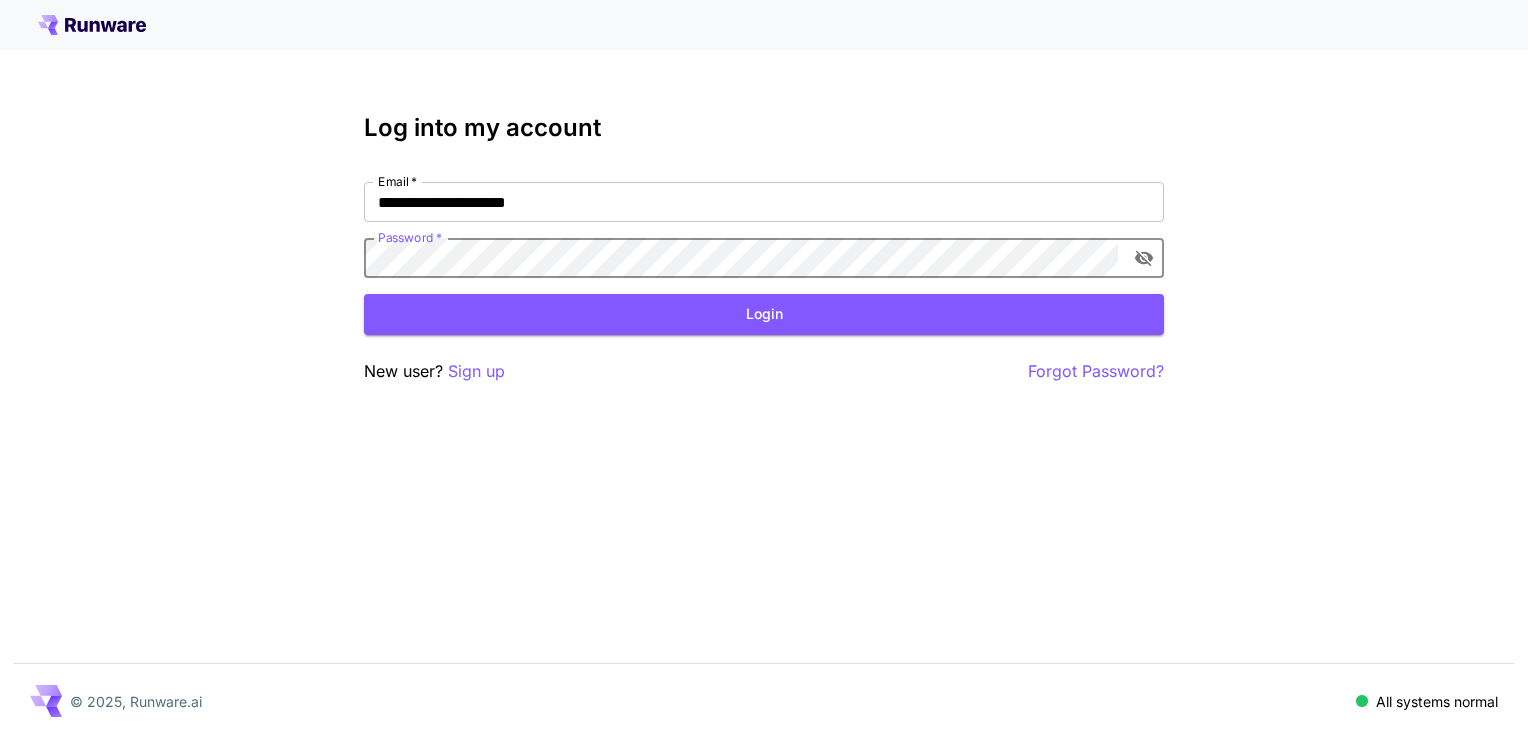 click on "Login" at bounding box center [764, 314] 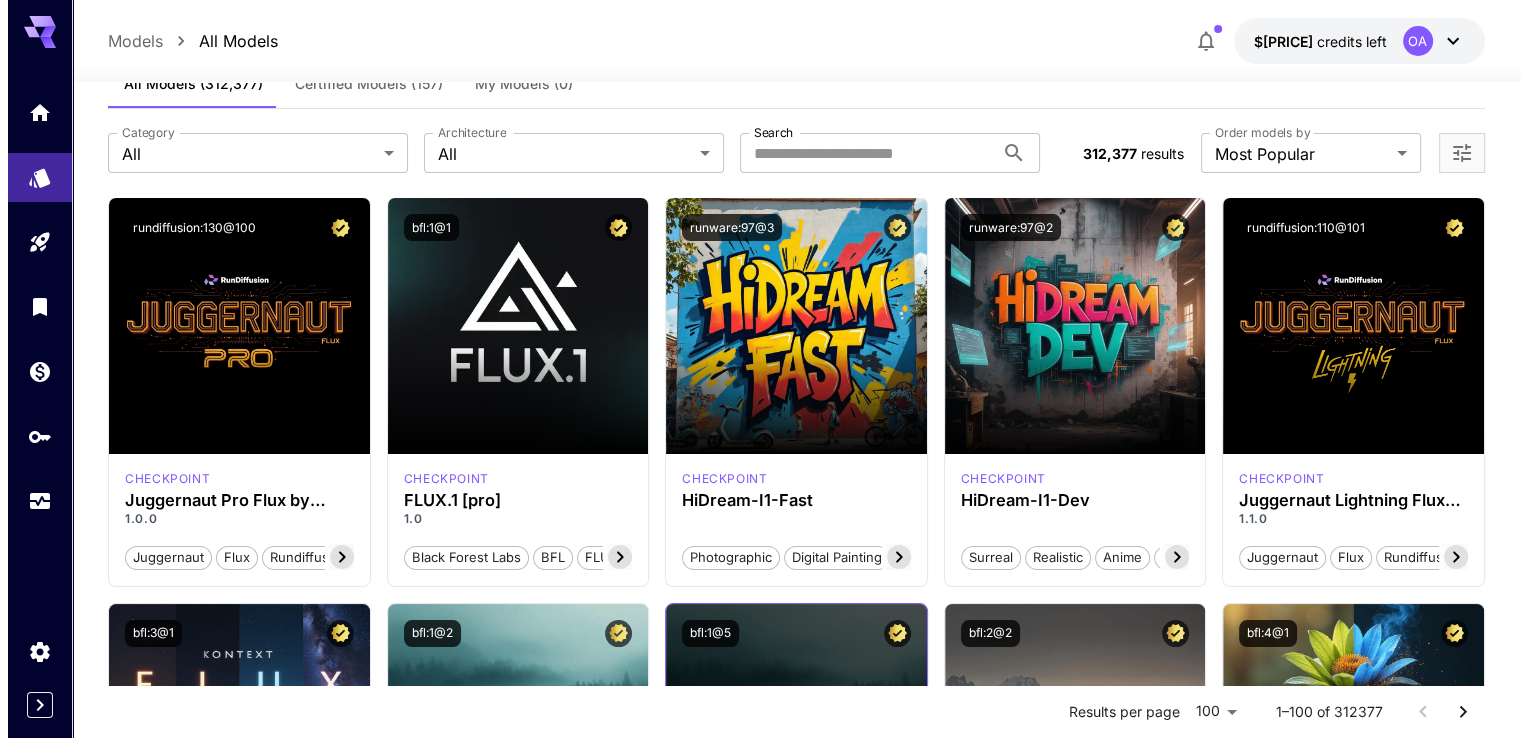 scroll, scrollTop: 0, scrollLeft: 0, axis: both 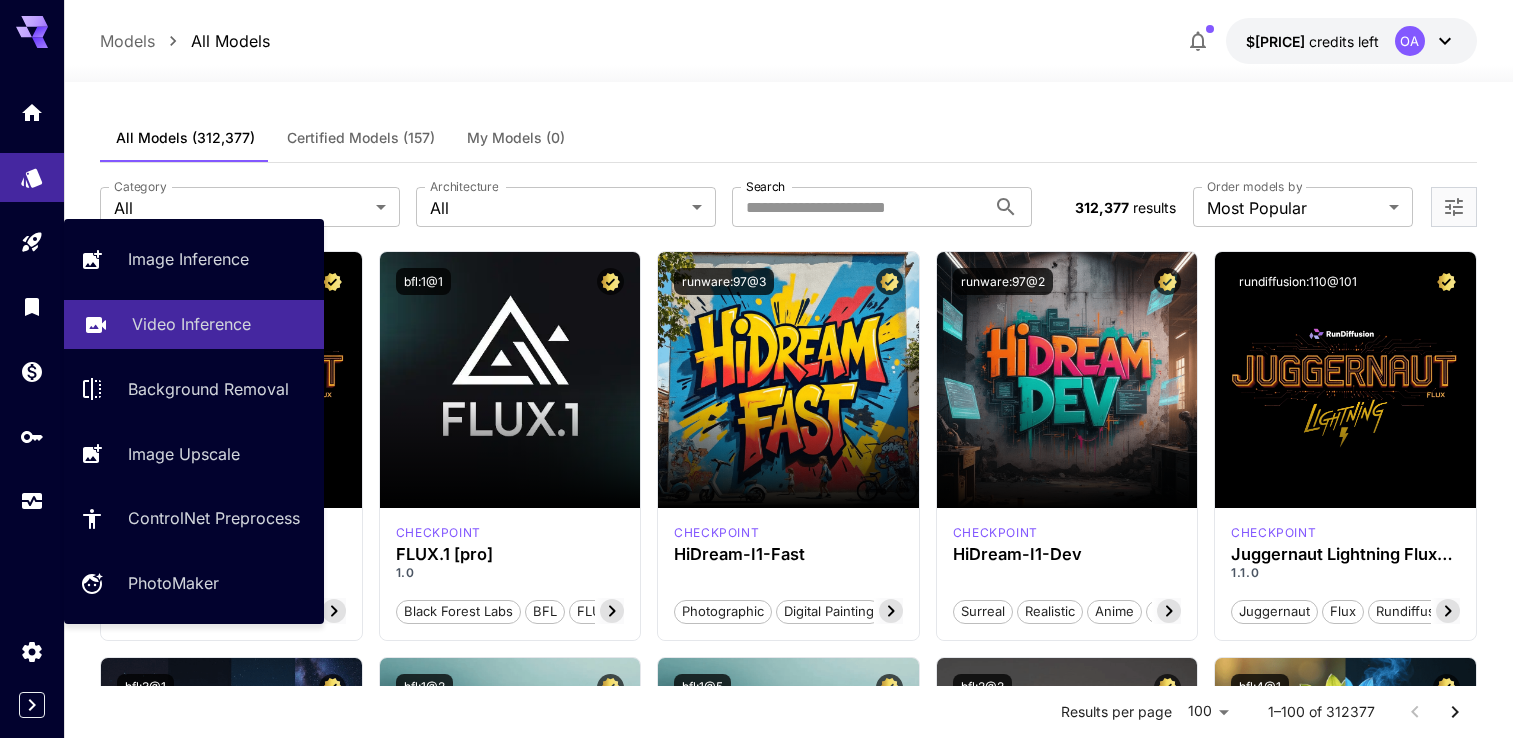 click on "Video Inference" at bounding box center [194, 324] 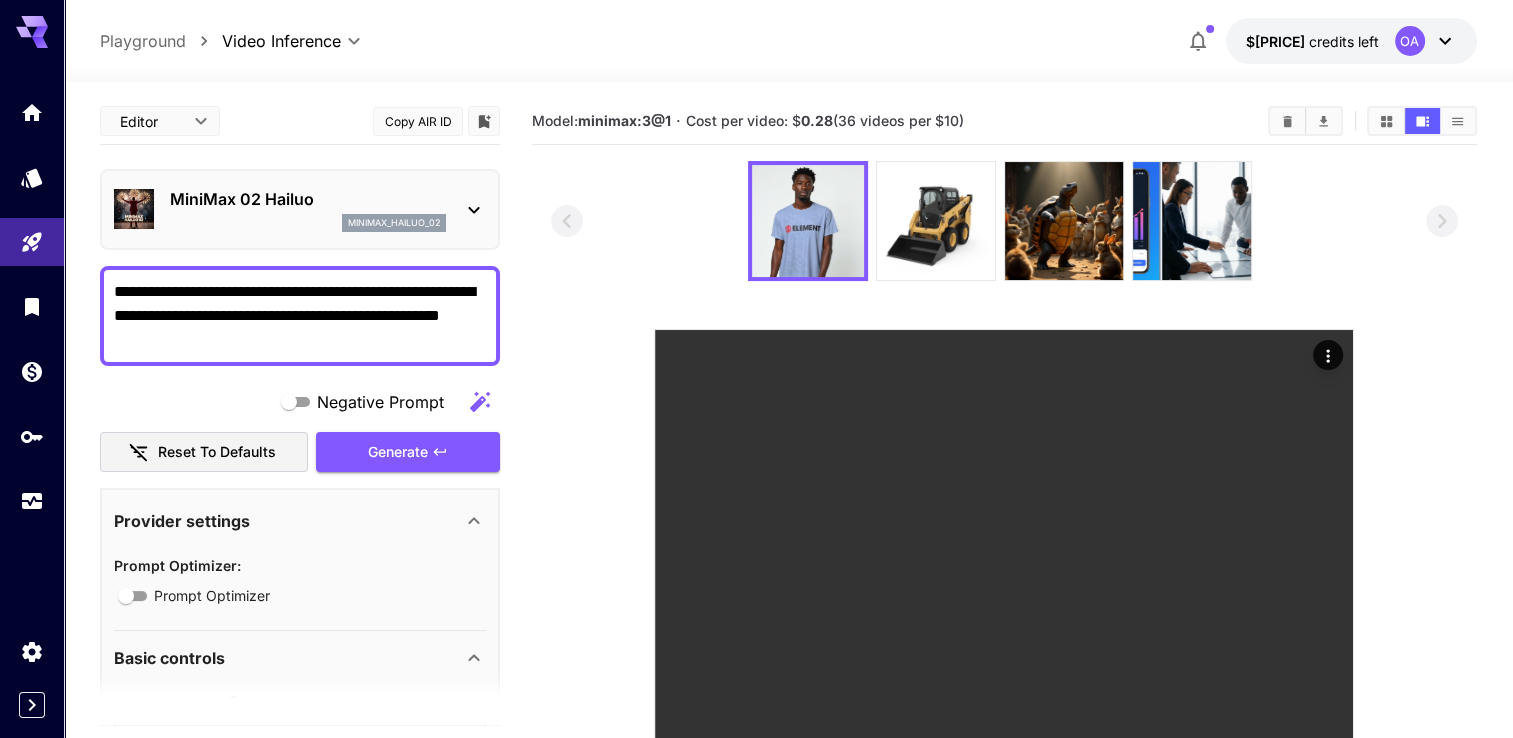 click on "MiniMax 02 Hailuo" at bounding box center (308, 199) 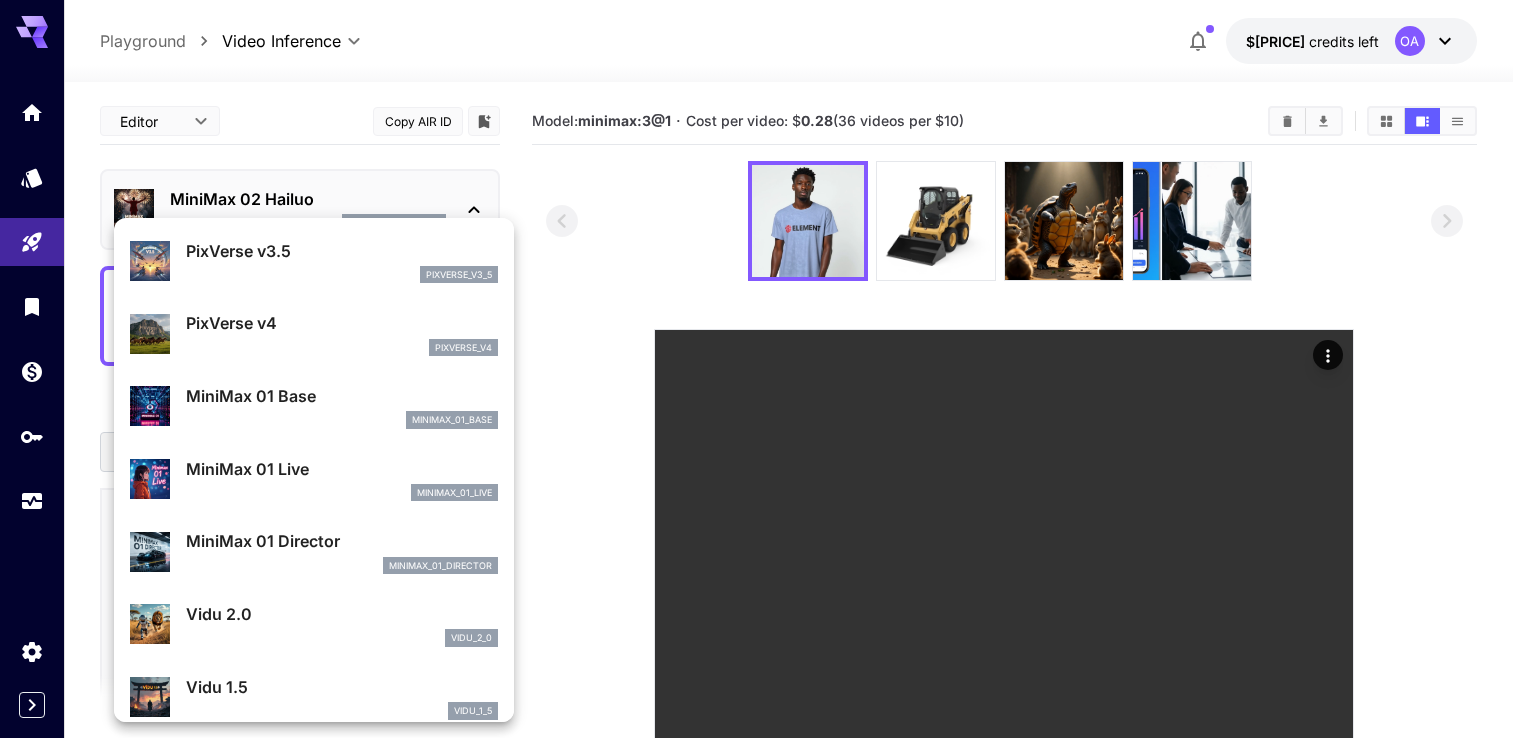 scroll, scrollTop: 1206, scrollLeft: 0, axis: vertical 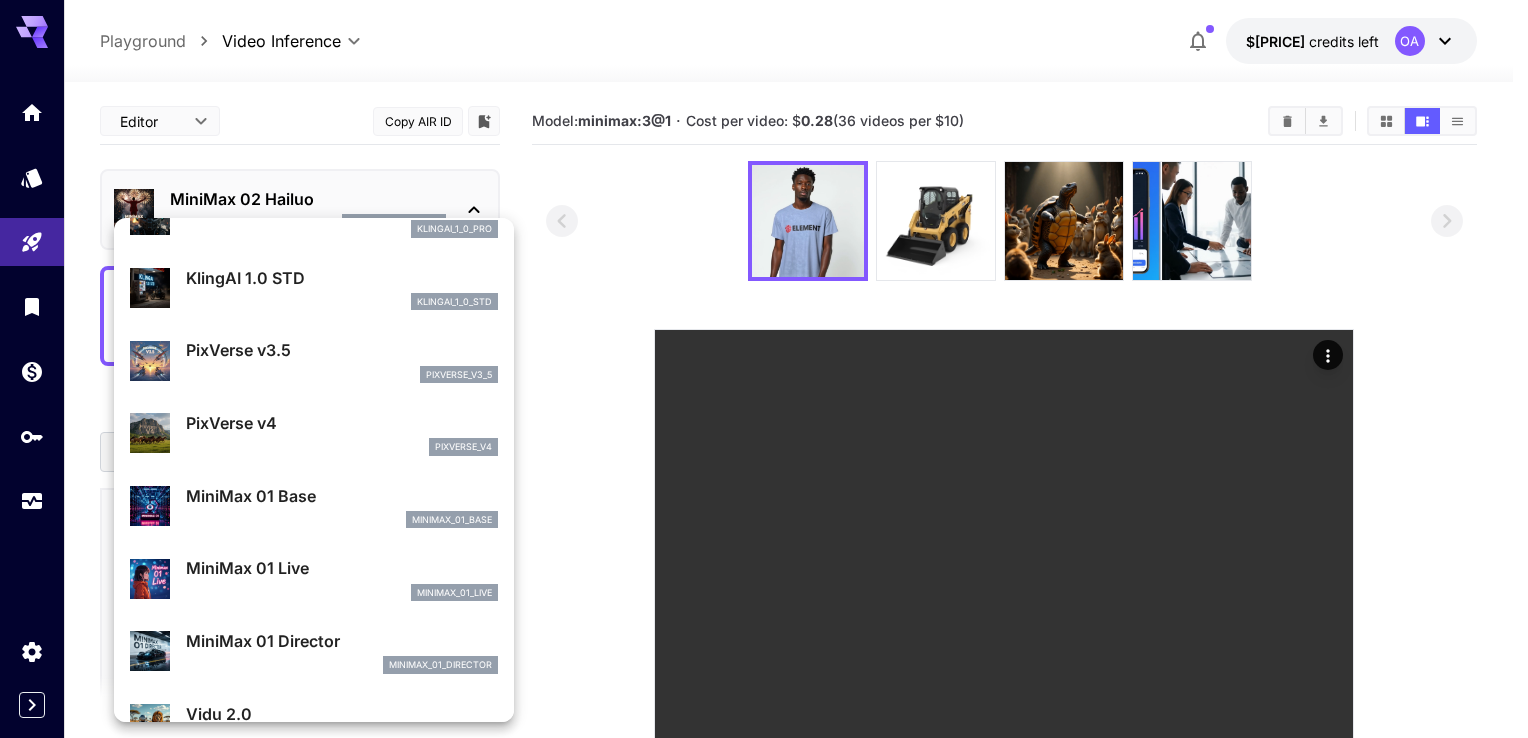click on "PixVerse v3.5" at bounding box center [342, 350] 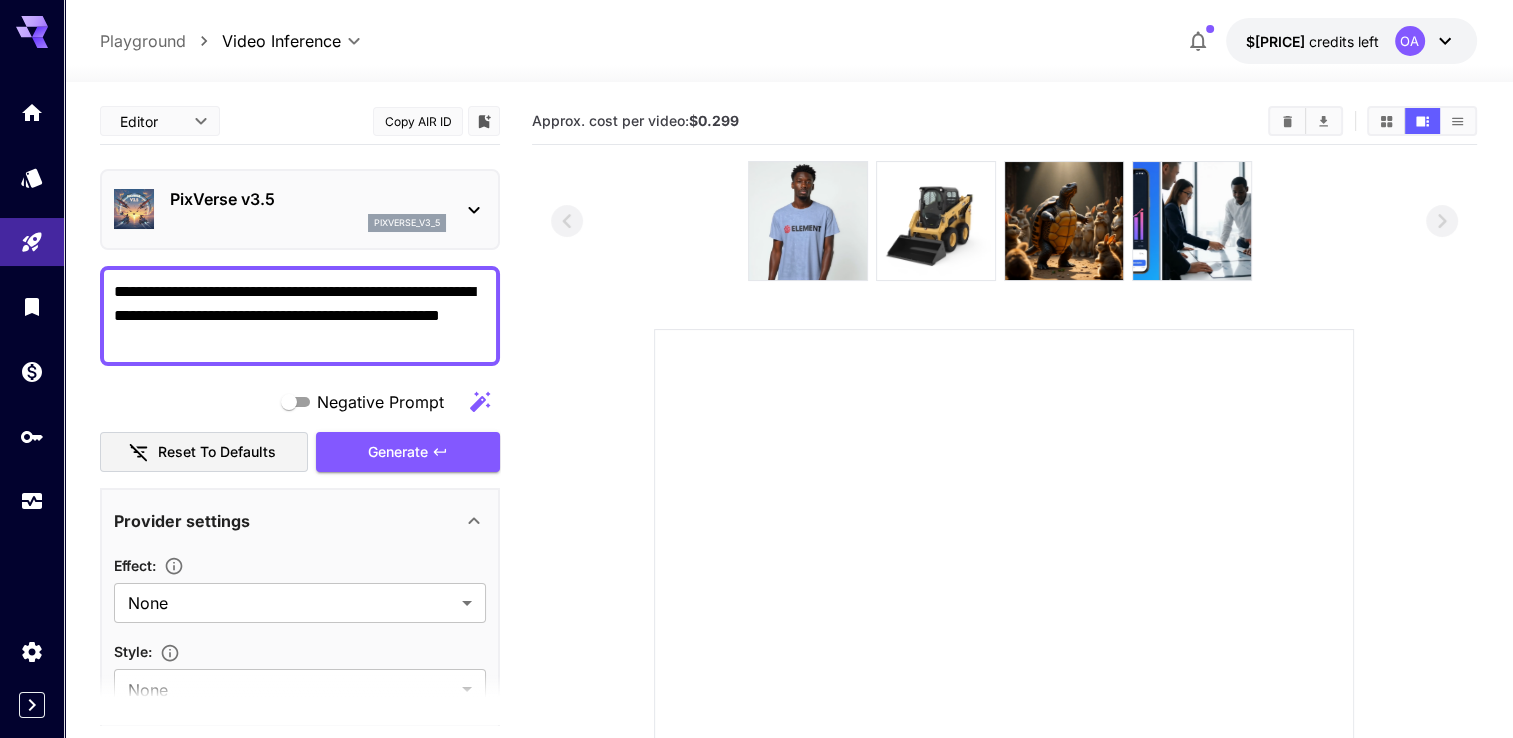 click on "Copy AIR ID" at bounding box center [418, 121] 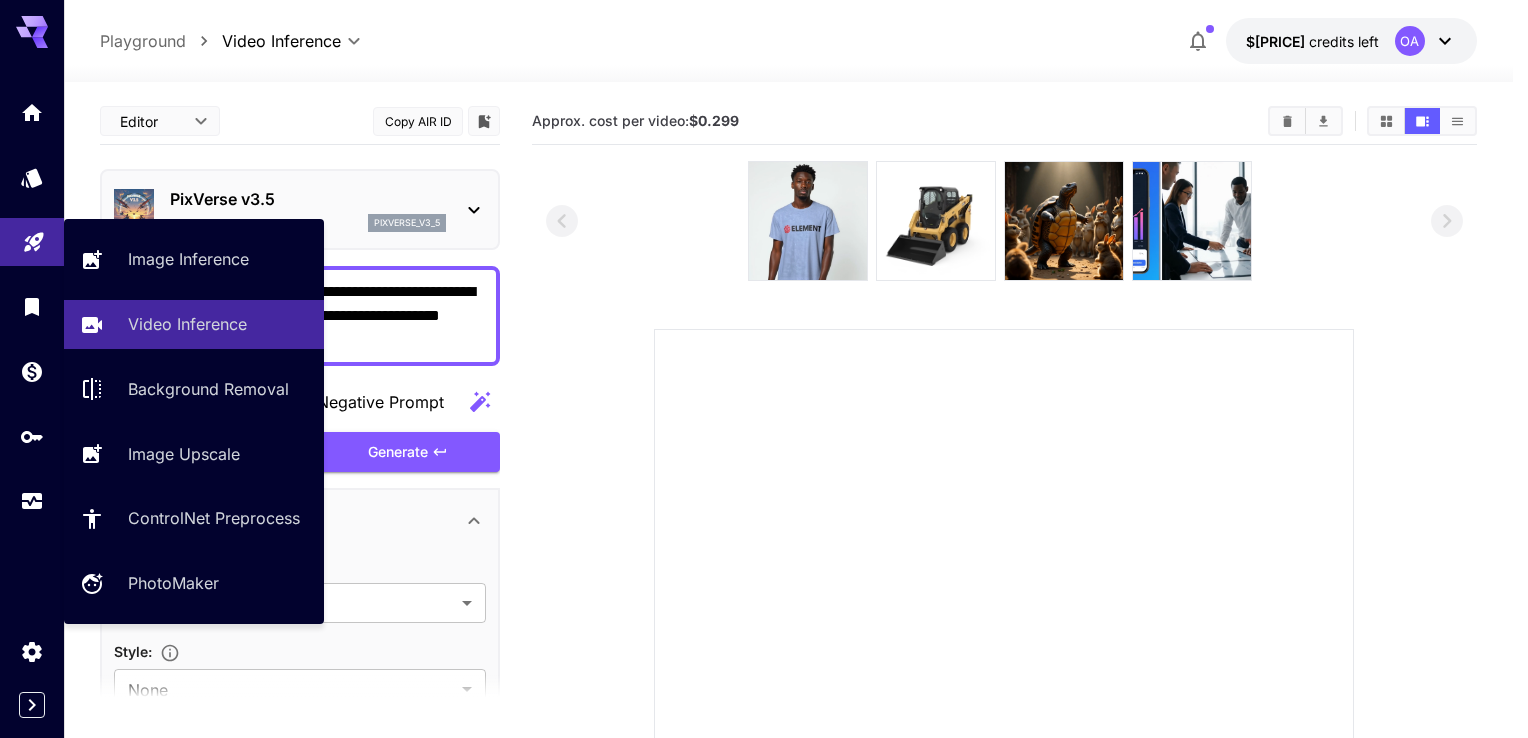 drag, startPoint x: 260, startPoint y: 350, endPoint x: 55, endPoint y: 263, distance: 222.6971 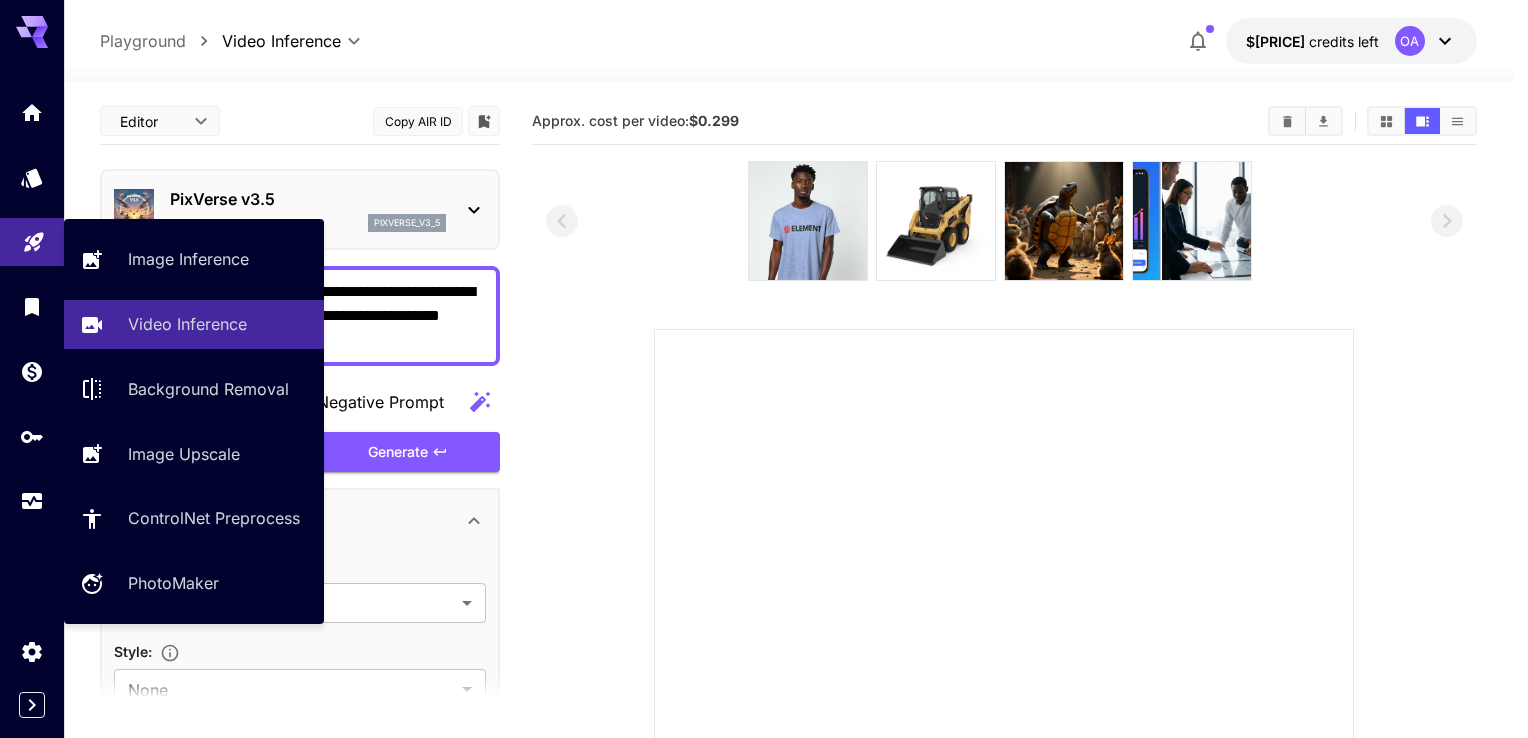 paste 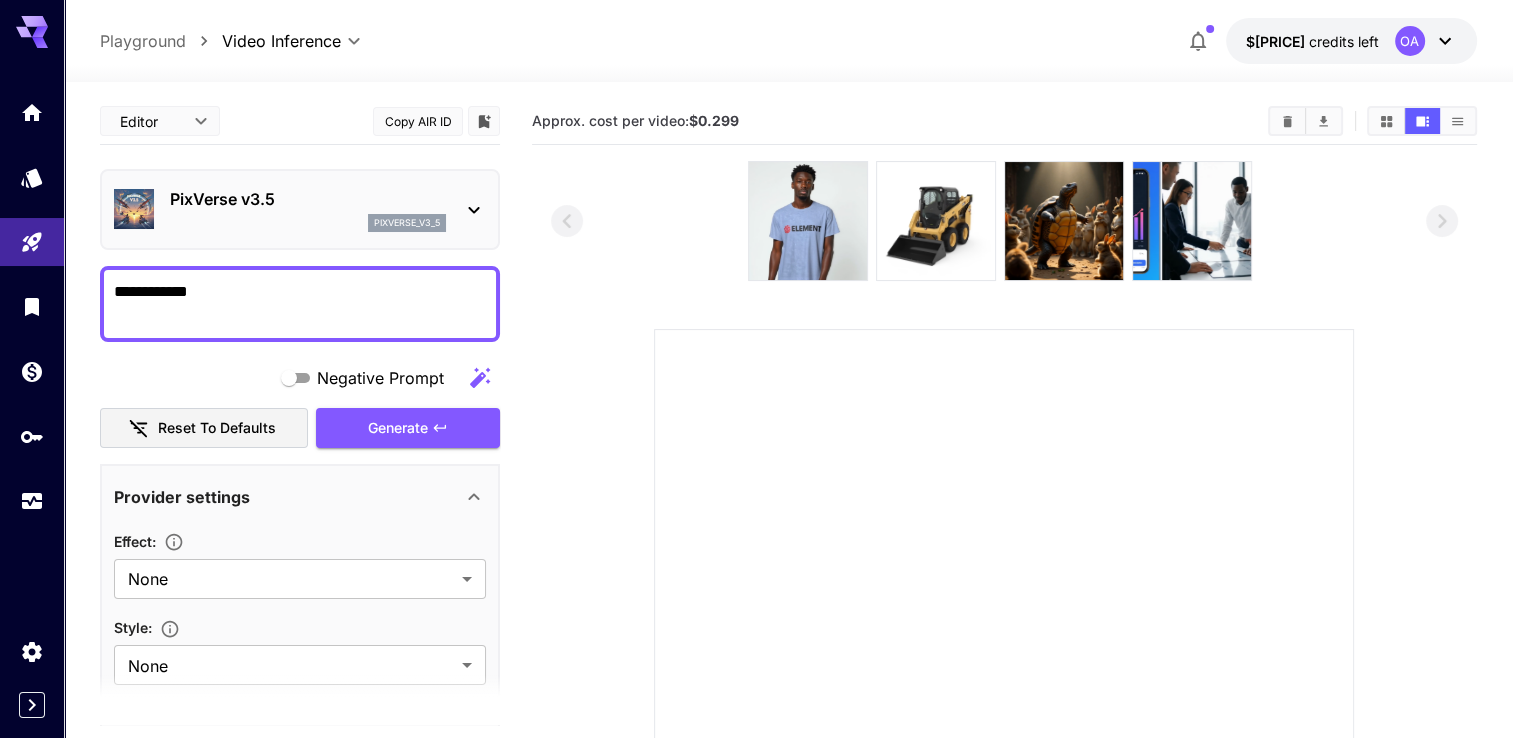 click on "**********" at bounding box center [300, 304] 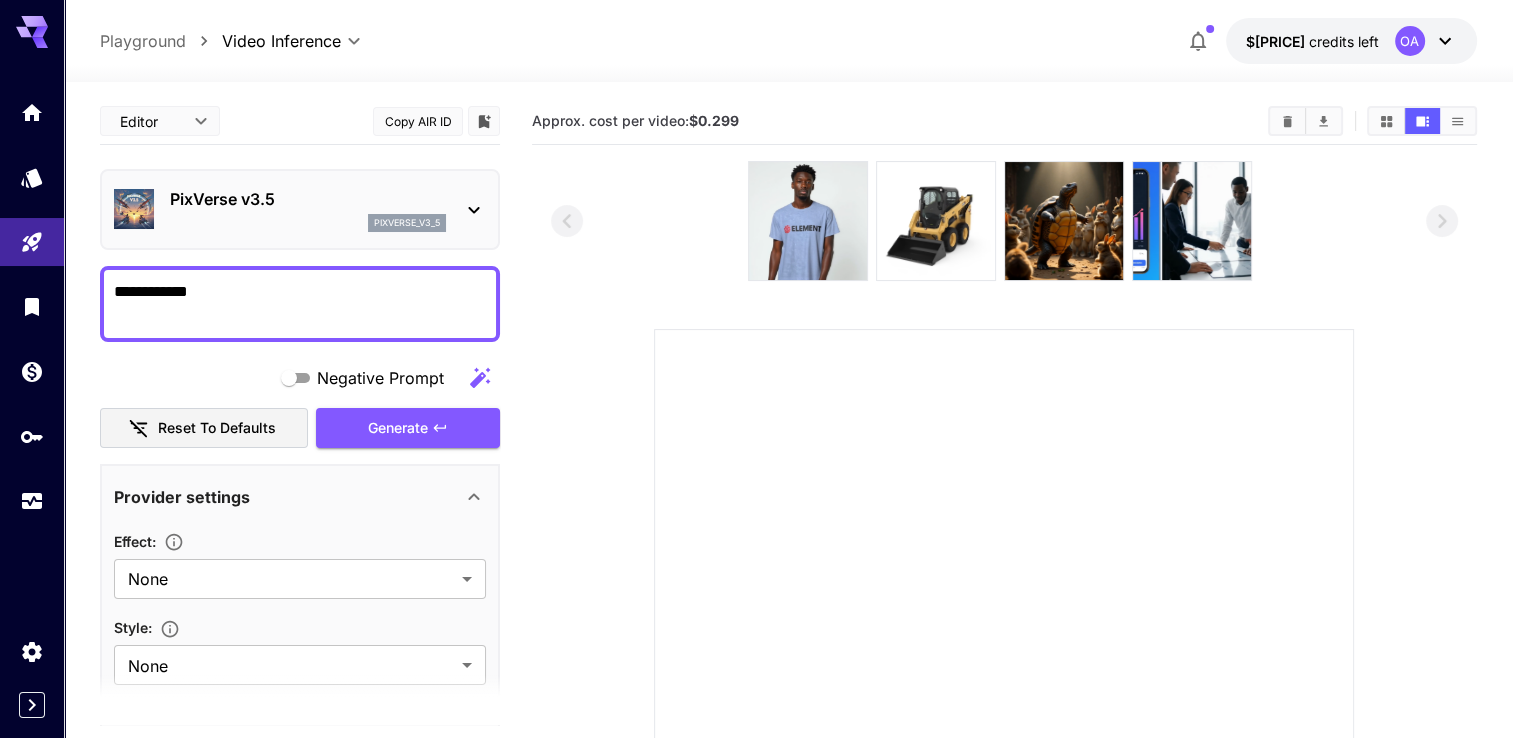 type on "**********" 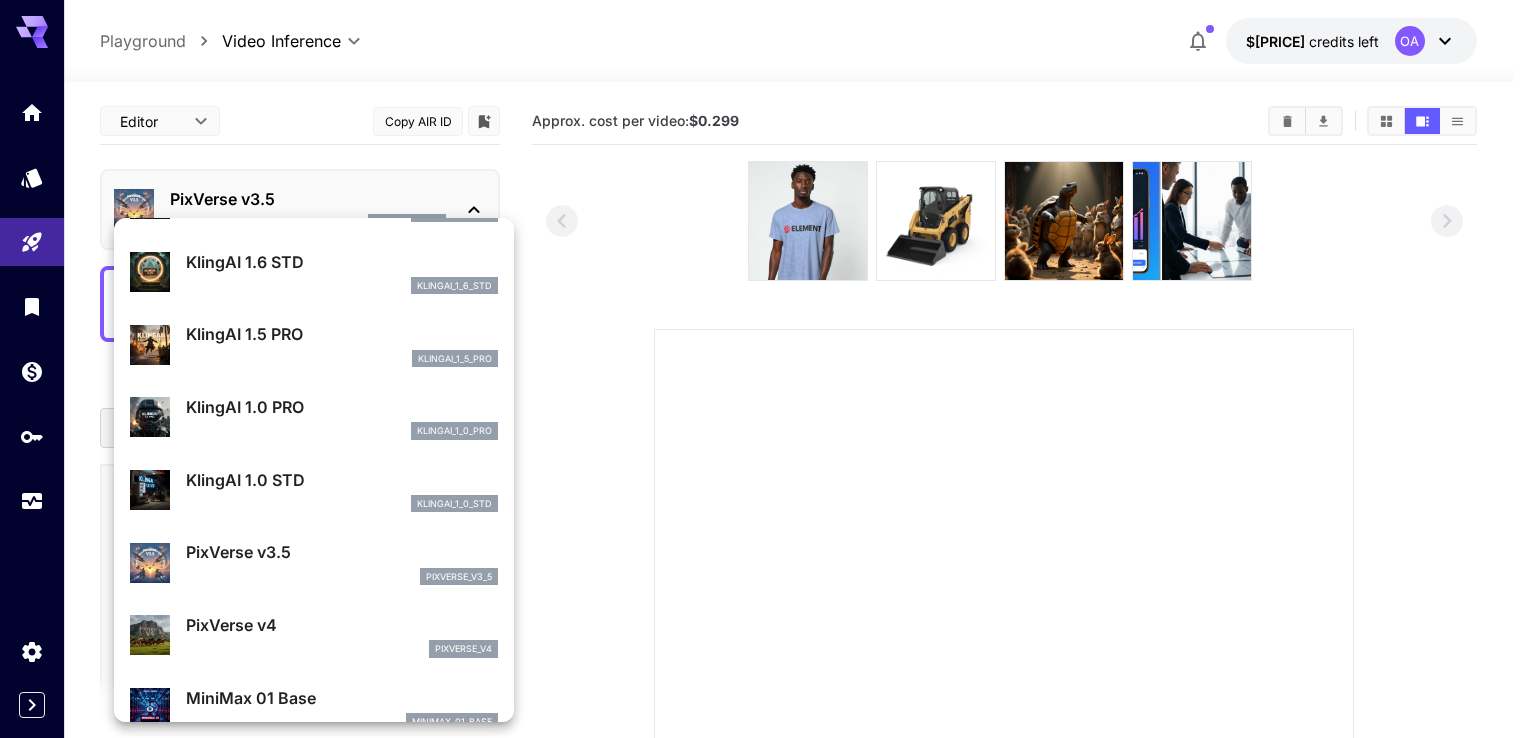 scroll, scrollTop: 1204, scrollLeft: 0, axis: vertical 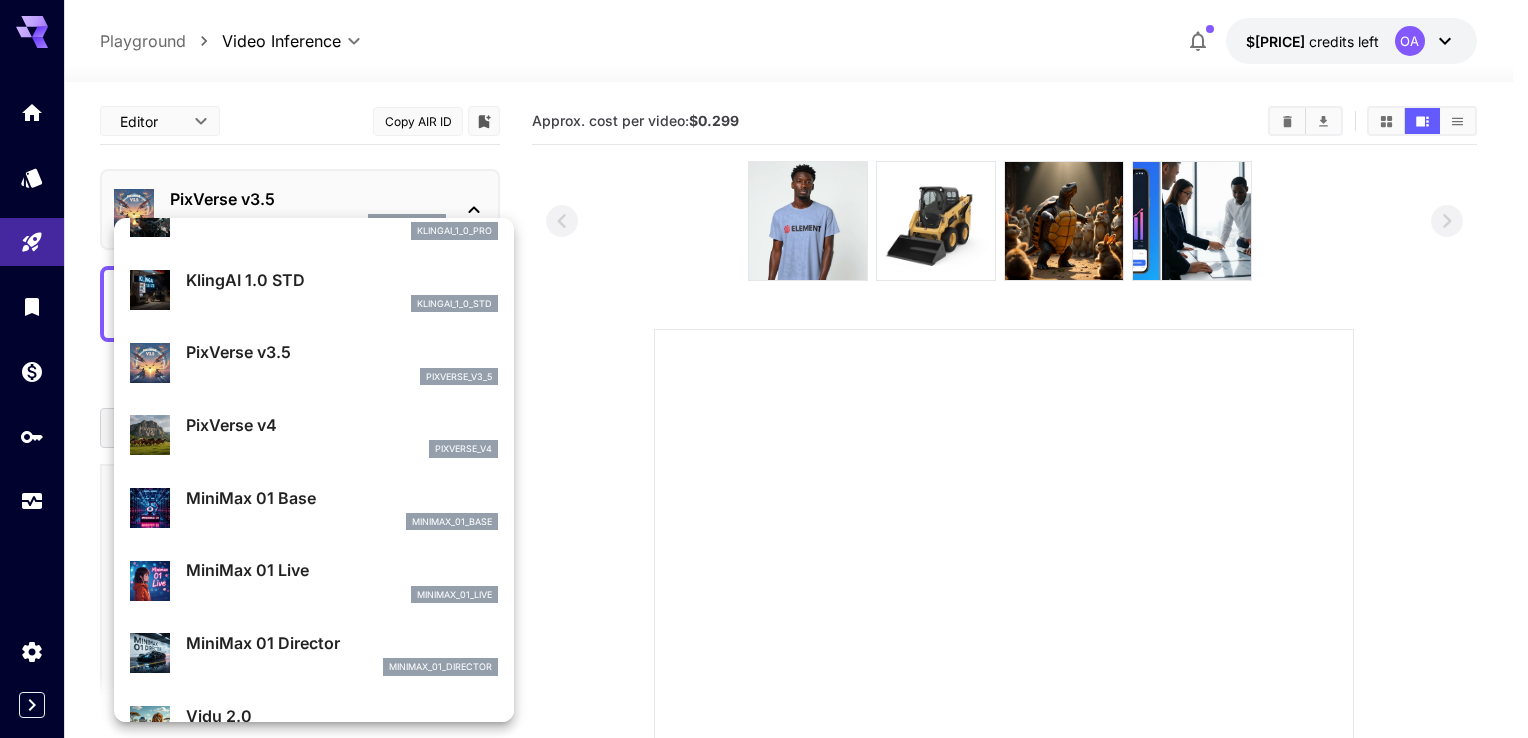 click on "pixverse_v4" at bounding box center [342, 449] 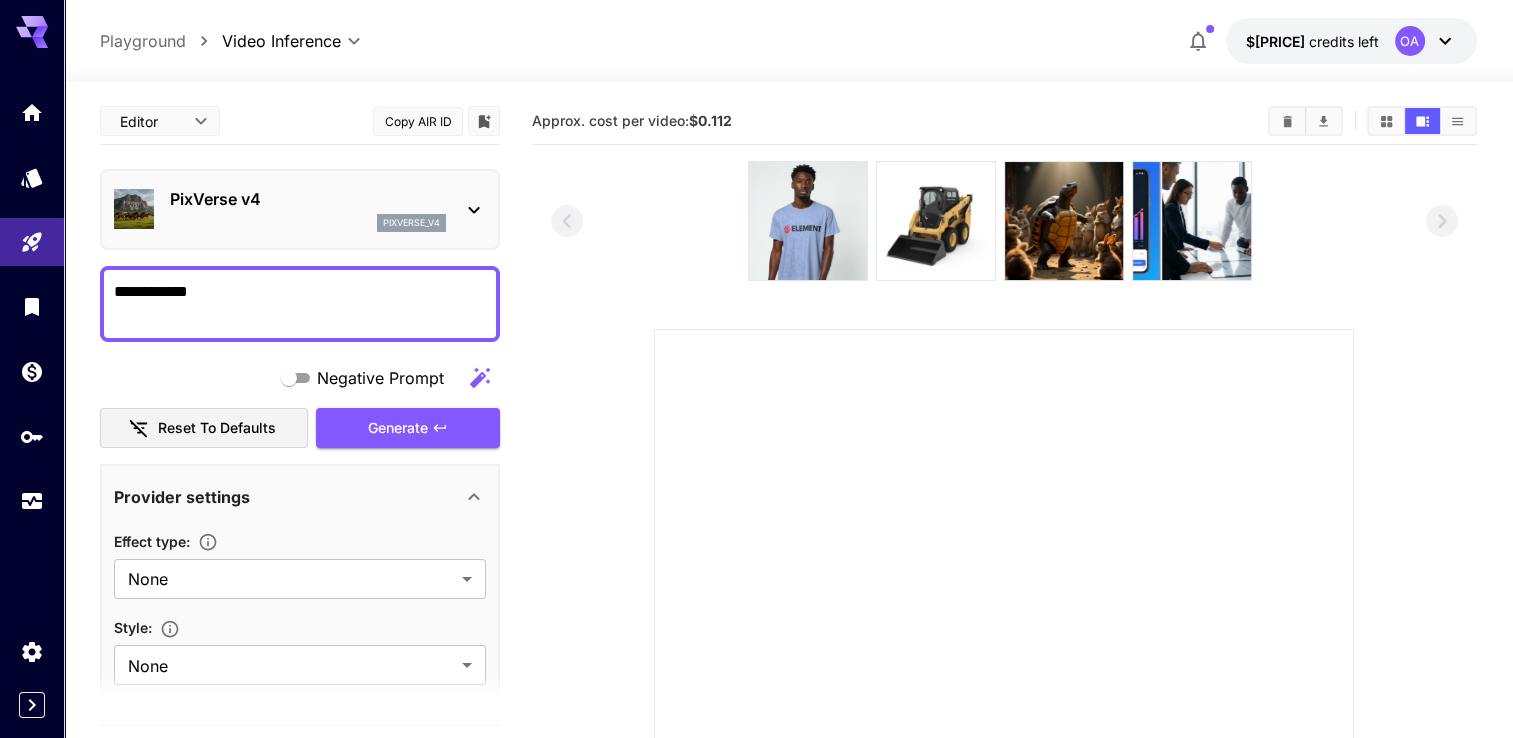 click on "Copy AIR ID" at bounding box center [418, 121] 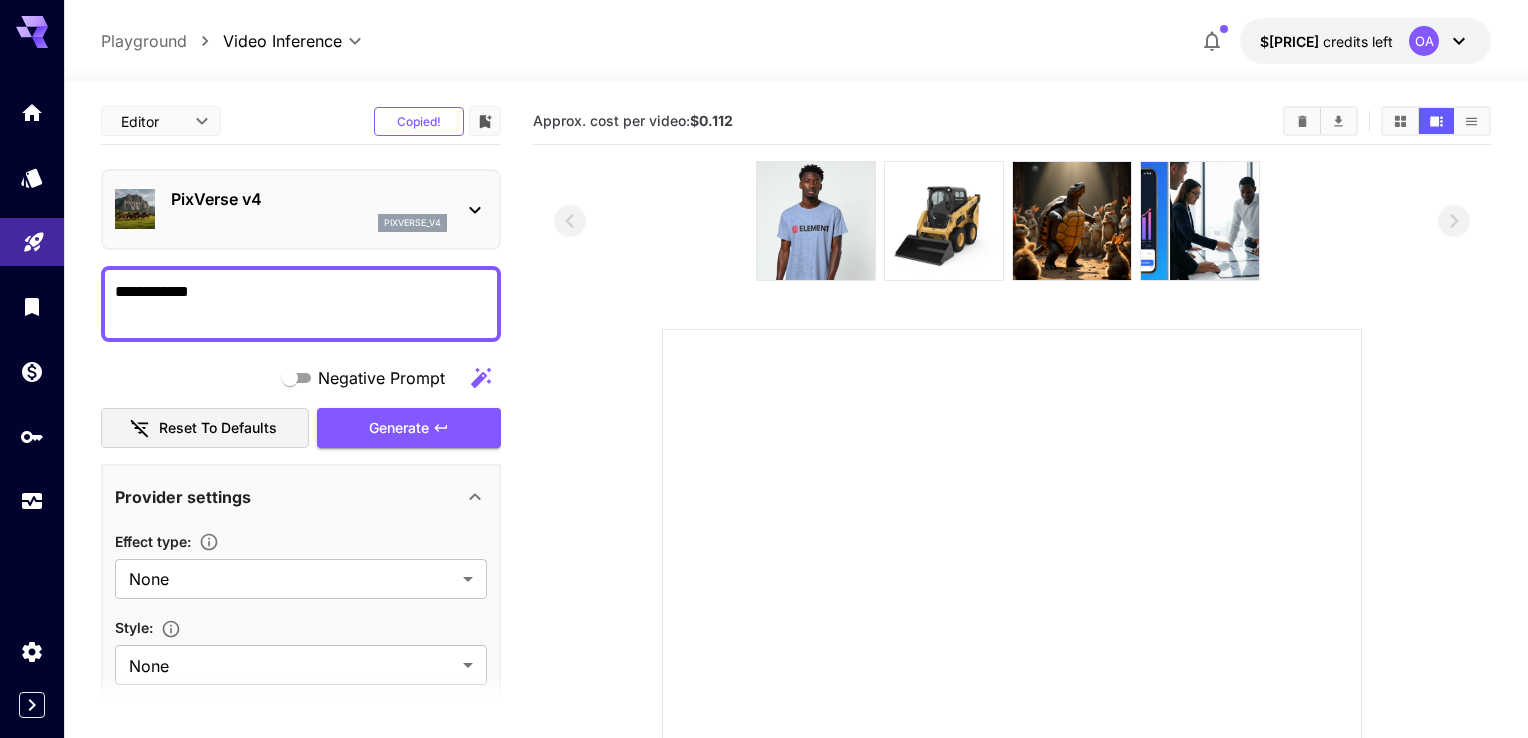 drag, startPoint x: 219, startPoint y: 291, endPoint x: 32, endPoint y: 261, distance: 189.39113 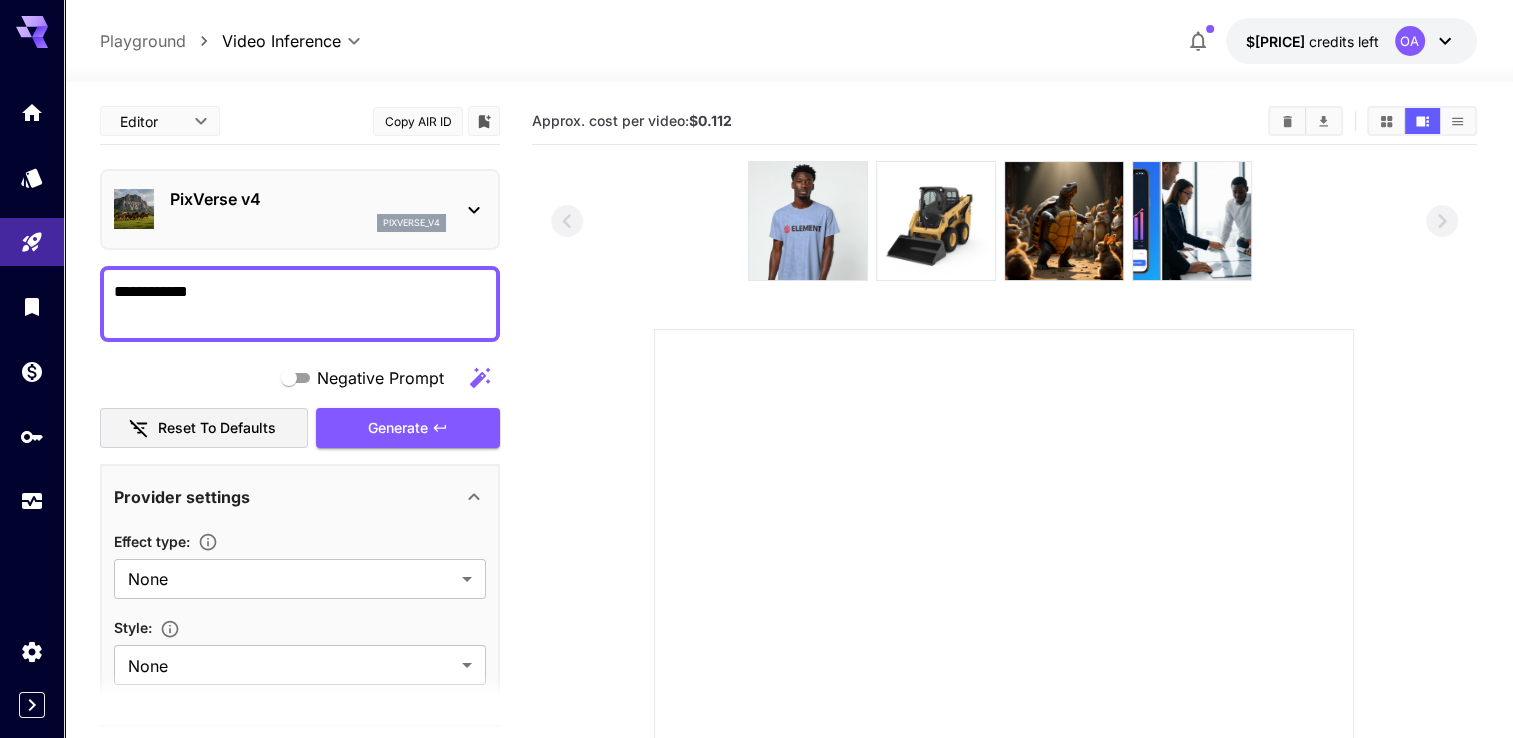 paste 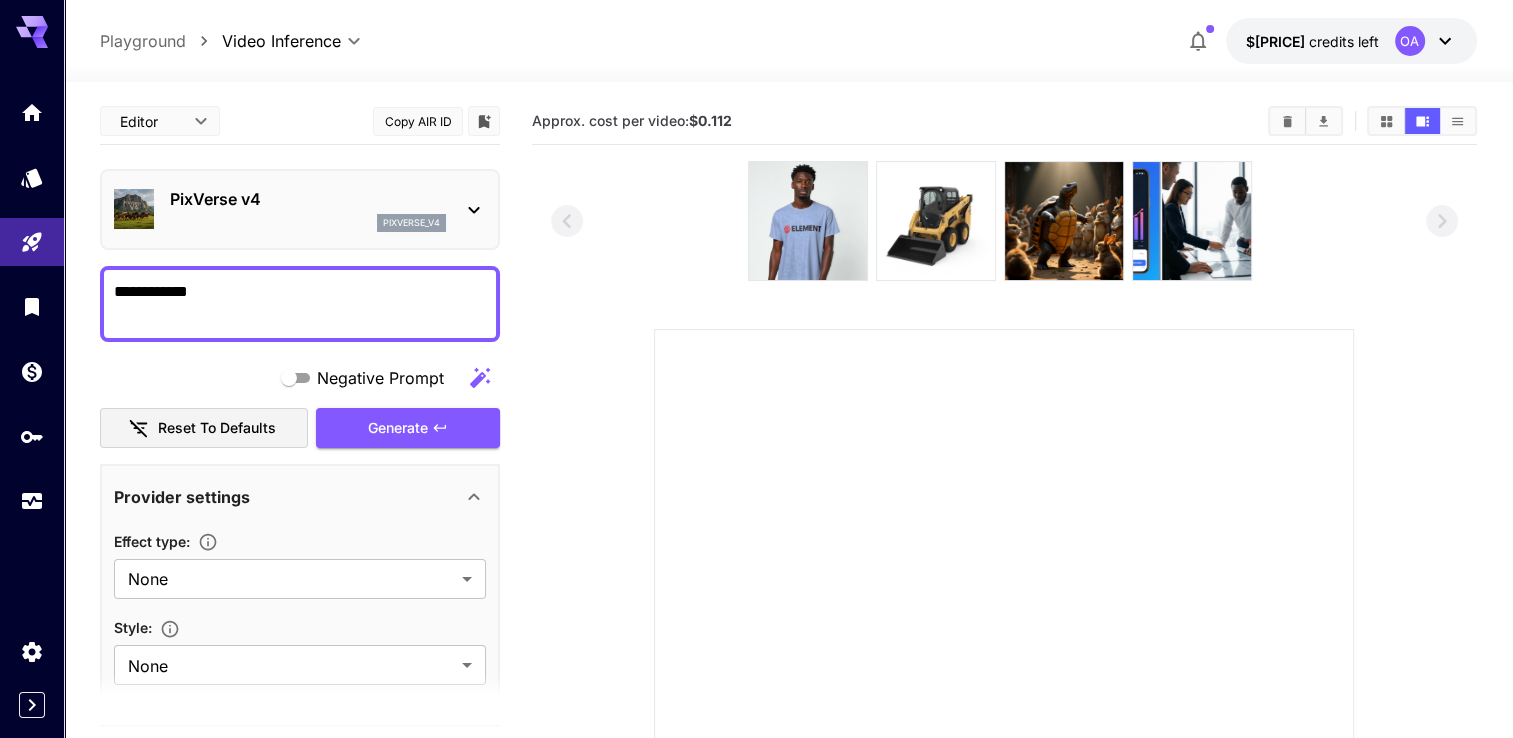 type on "**********" 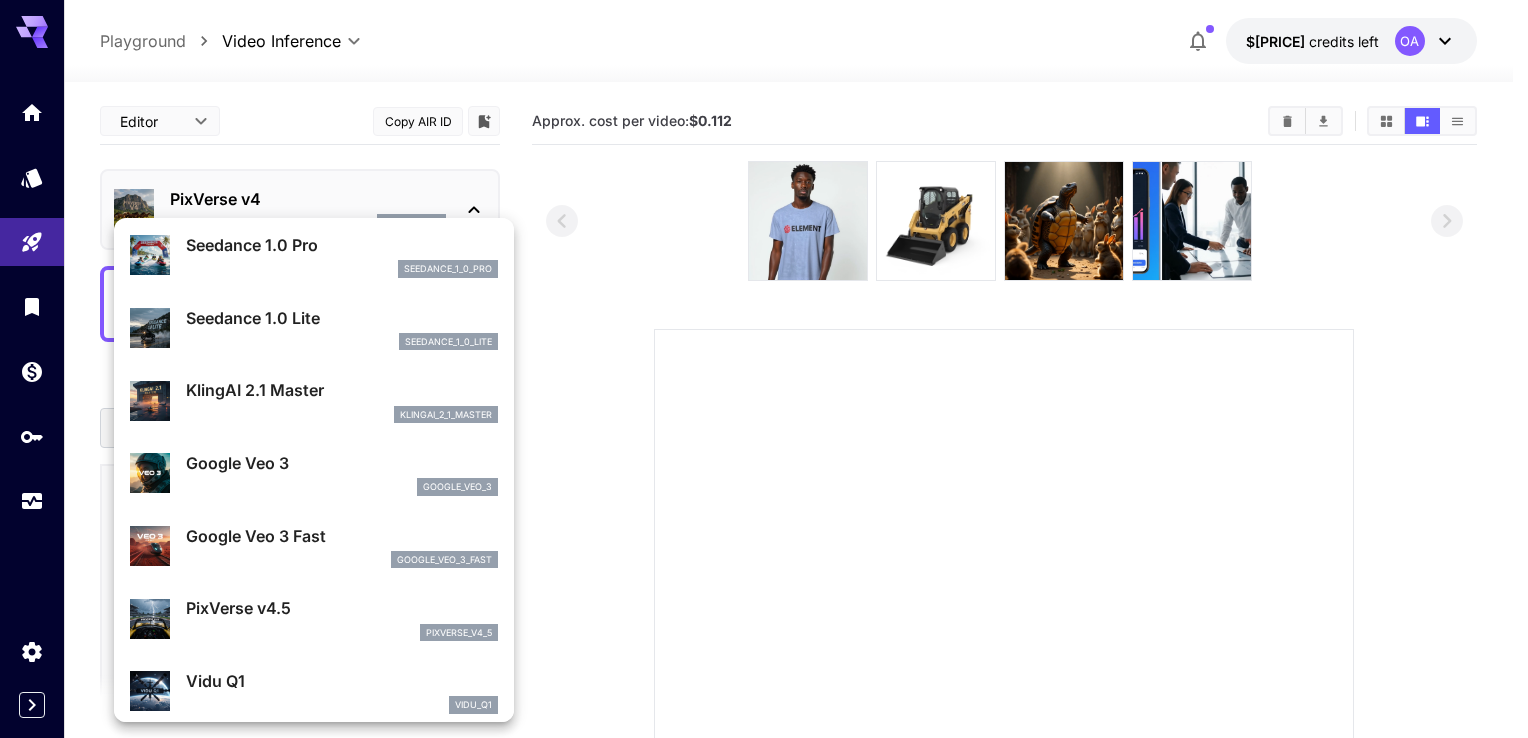 scroll, scrollTop: 145, scrollLeft: 0, axis: vertical 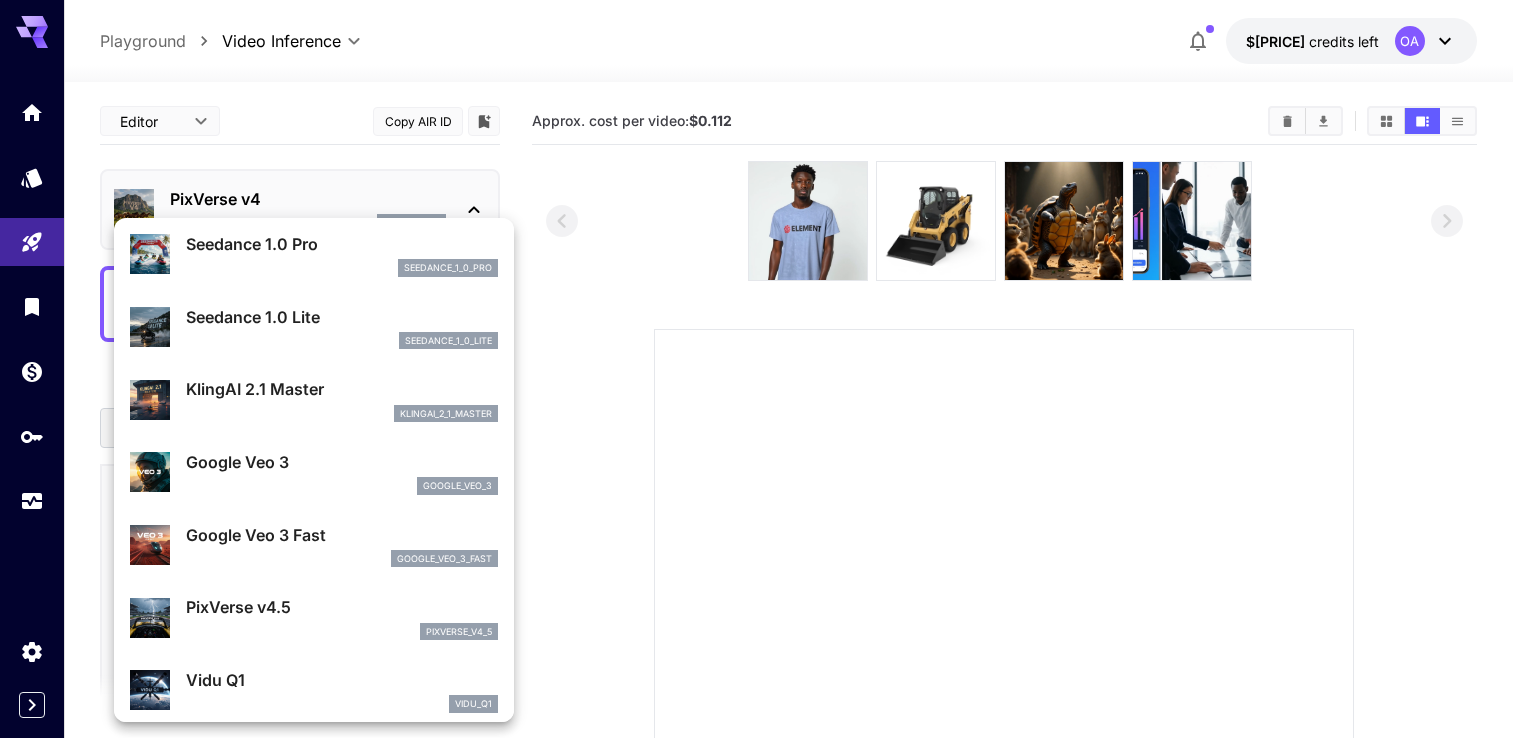 click on "Google Veo 3 Fast google_veo_3_fast" at bounding box center (314, 545) 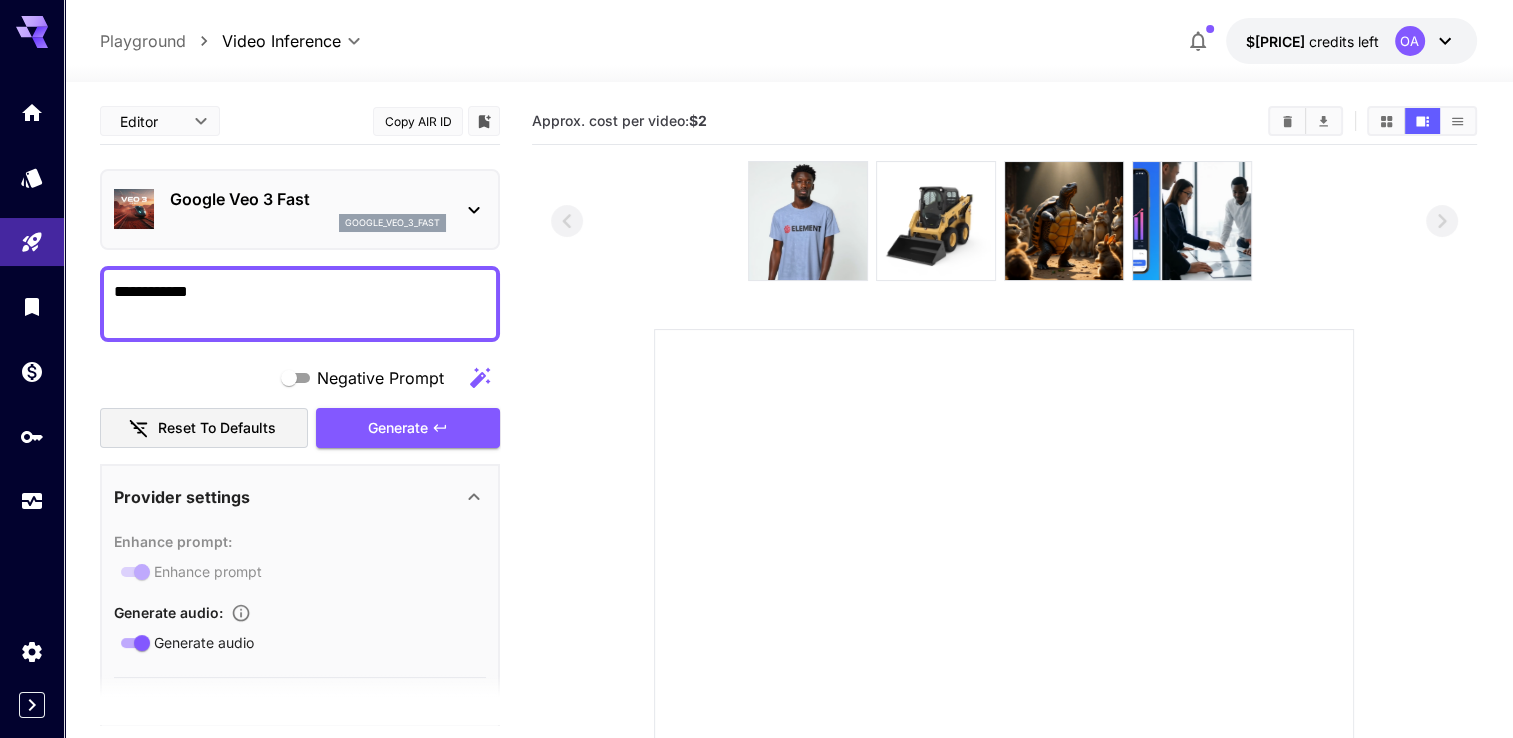 click on "Google Veo 3 Fast" at bounding box center [308, 199] 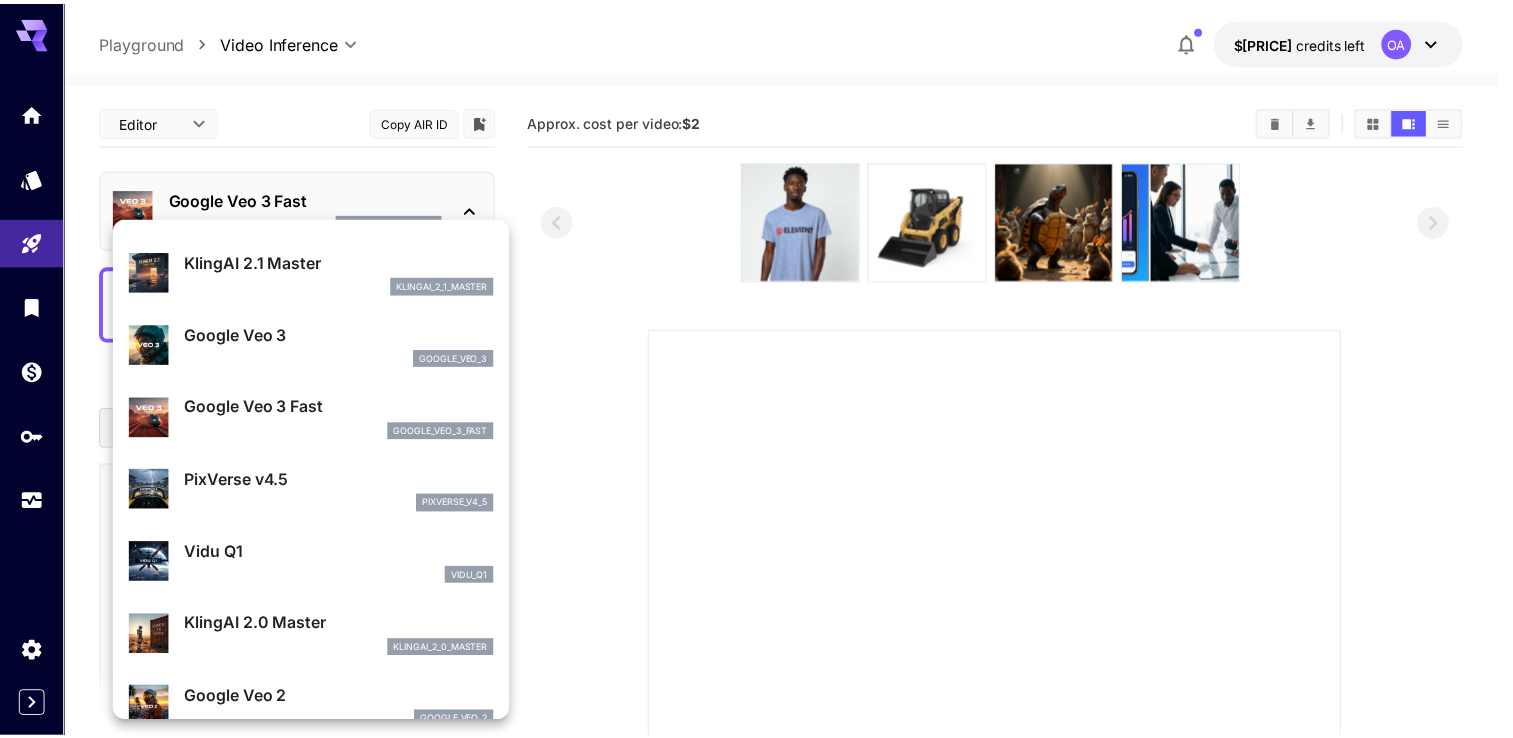 scroll, scrollTop: 300, scrollLeft: 0, axis: vertical 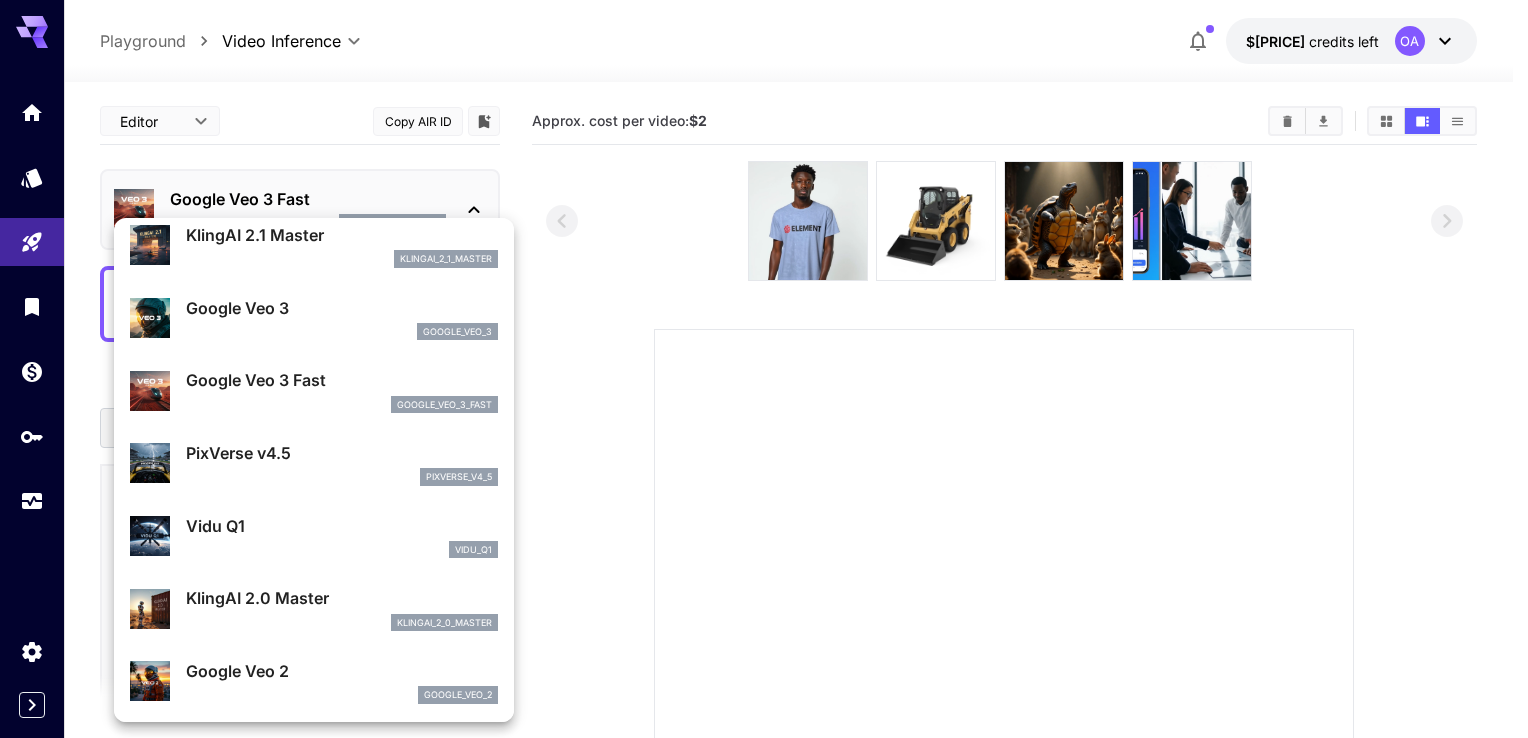 click on "PixVerse v4.5" at bounding box center (342, 453) 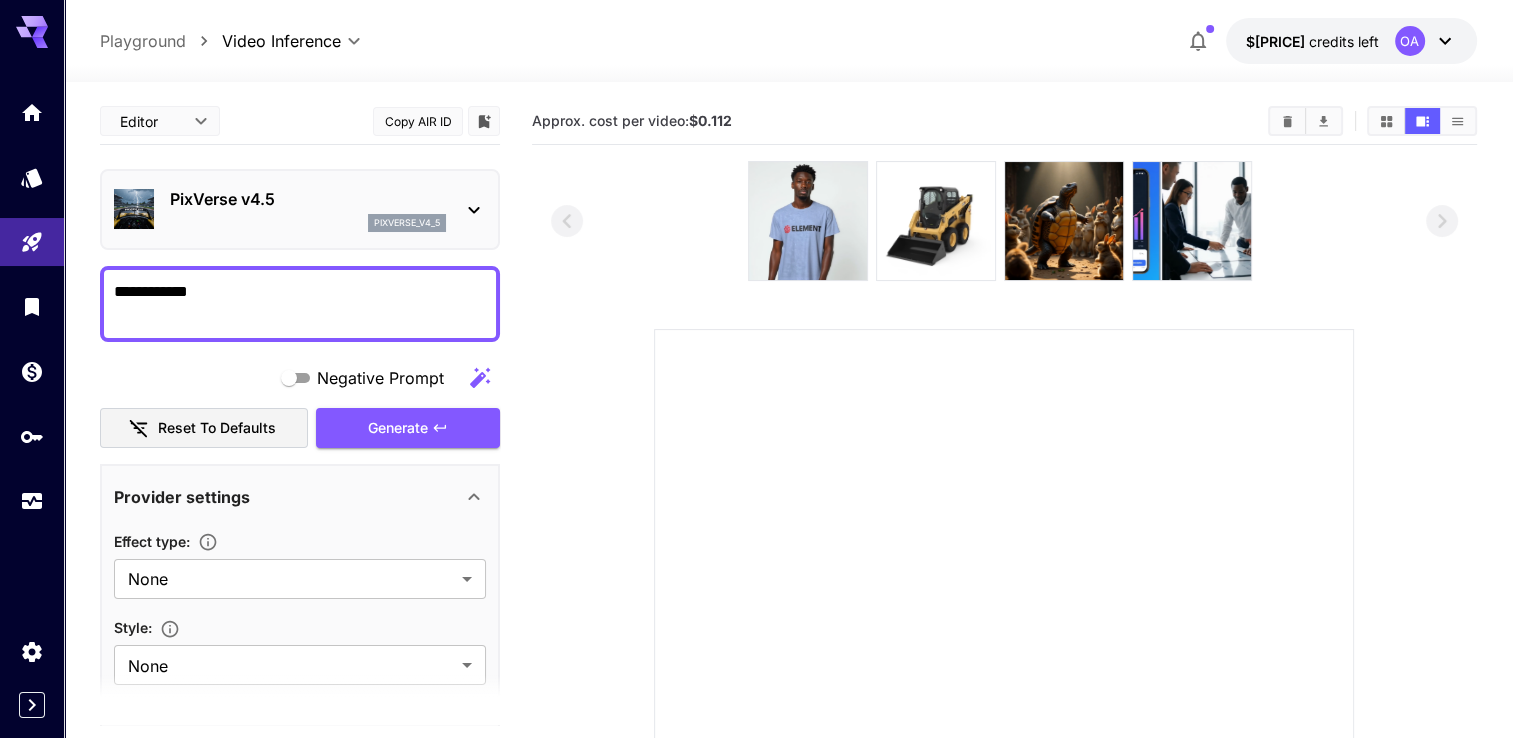 click on "Copy AIR ID" at bounding box center (418, 121) 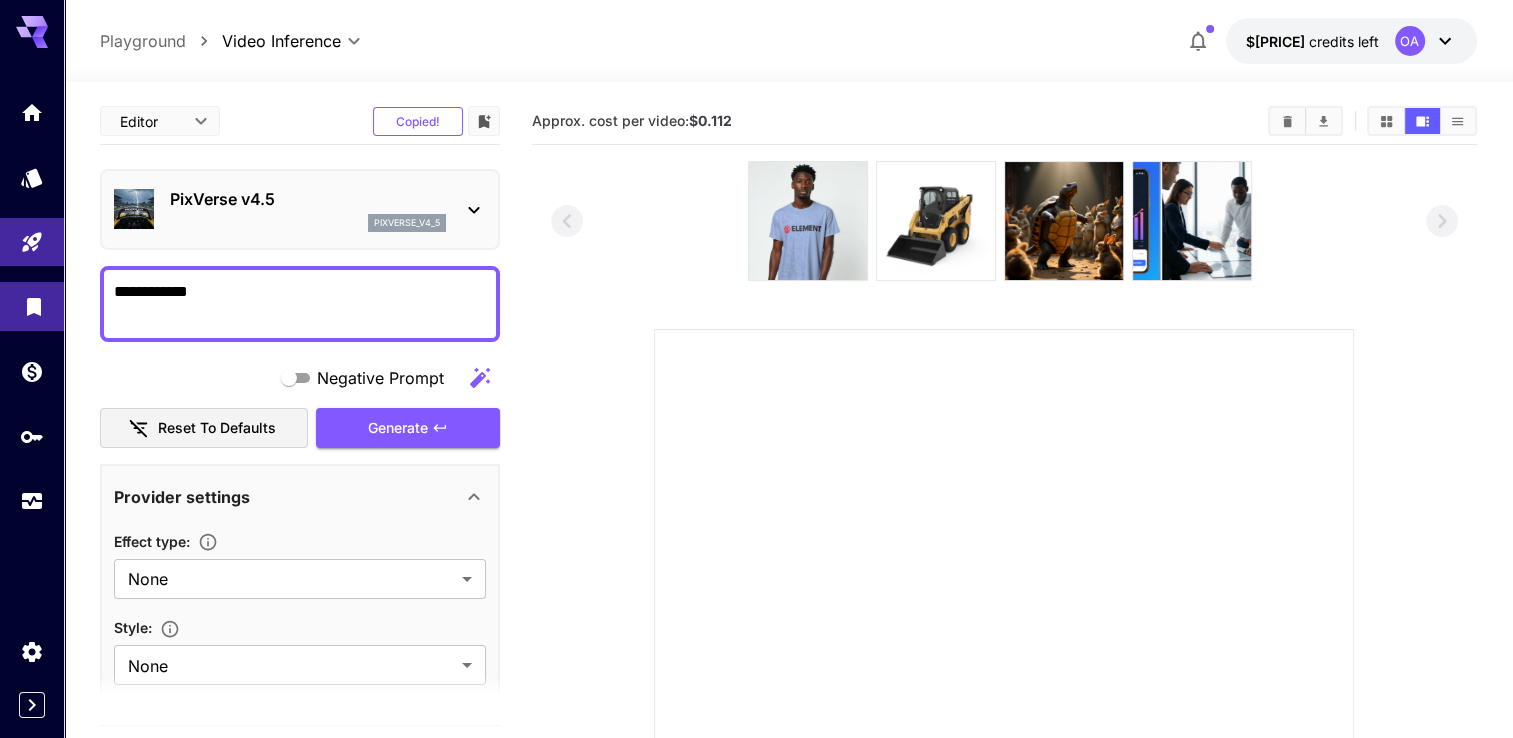 drag, startPoint x: 232, startPoint y: 298, endPoint x: 55, endPoint y: 290, distance: 177.1807 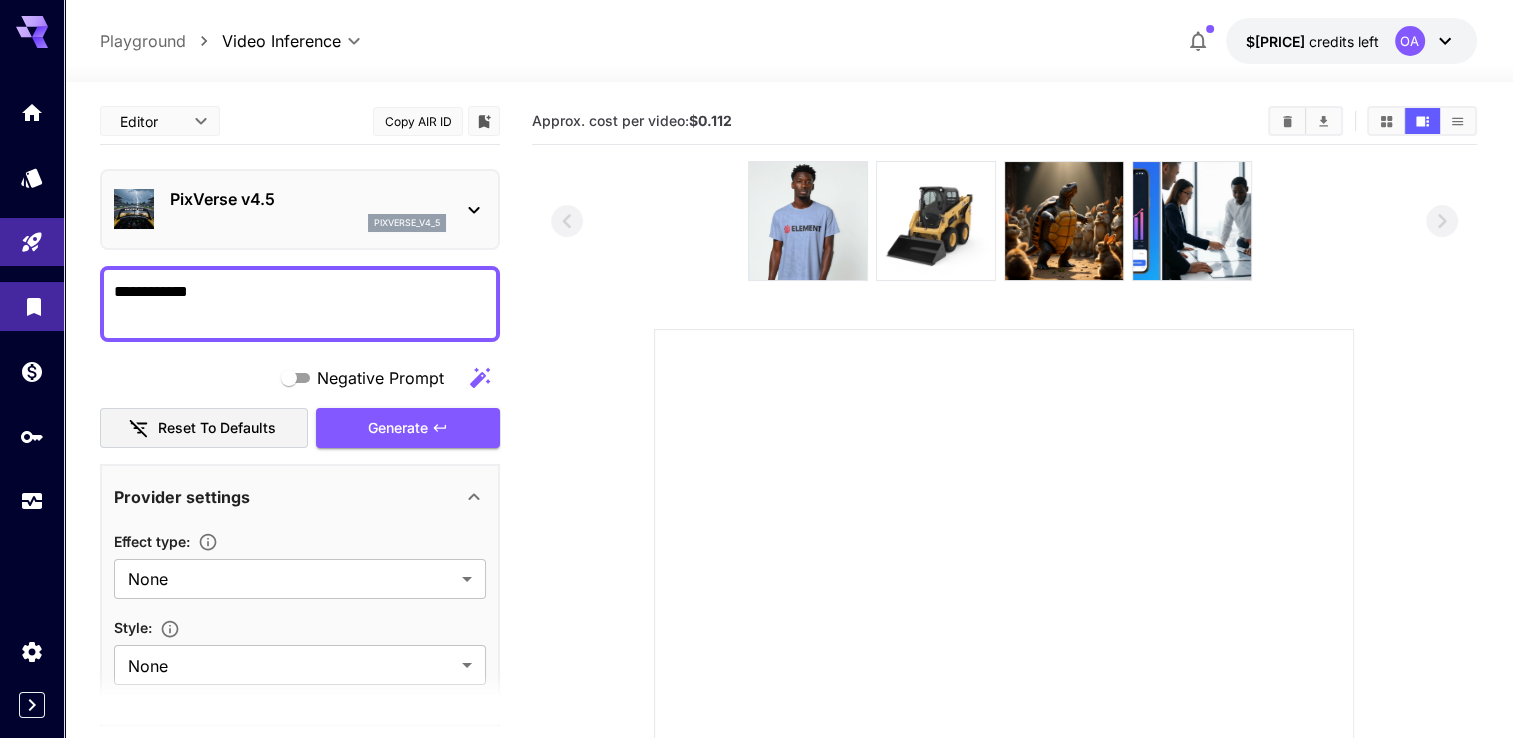 paste 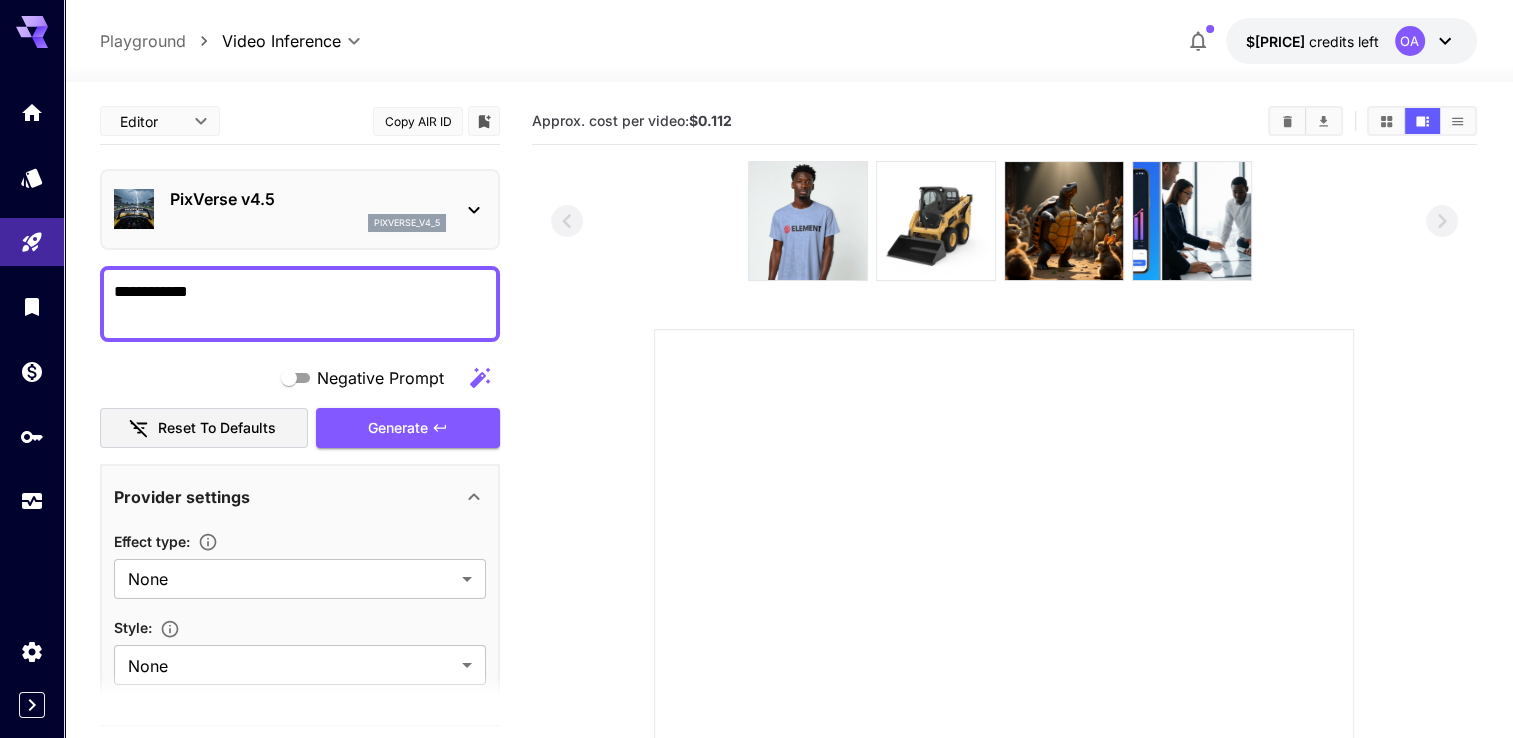 drag, startPoint x: 236, startPoint y: 296, endPoint x: 108, endPoint y: 286, distance: 128.39003 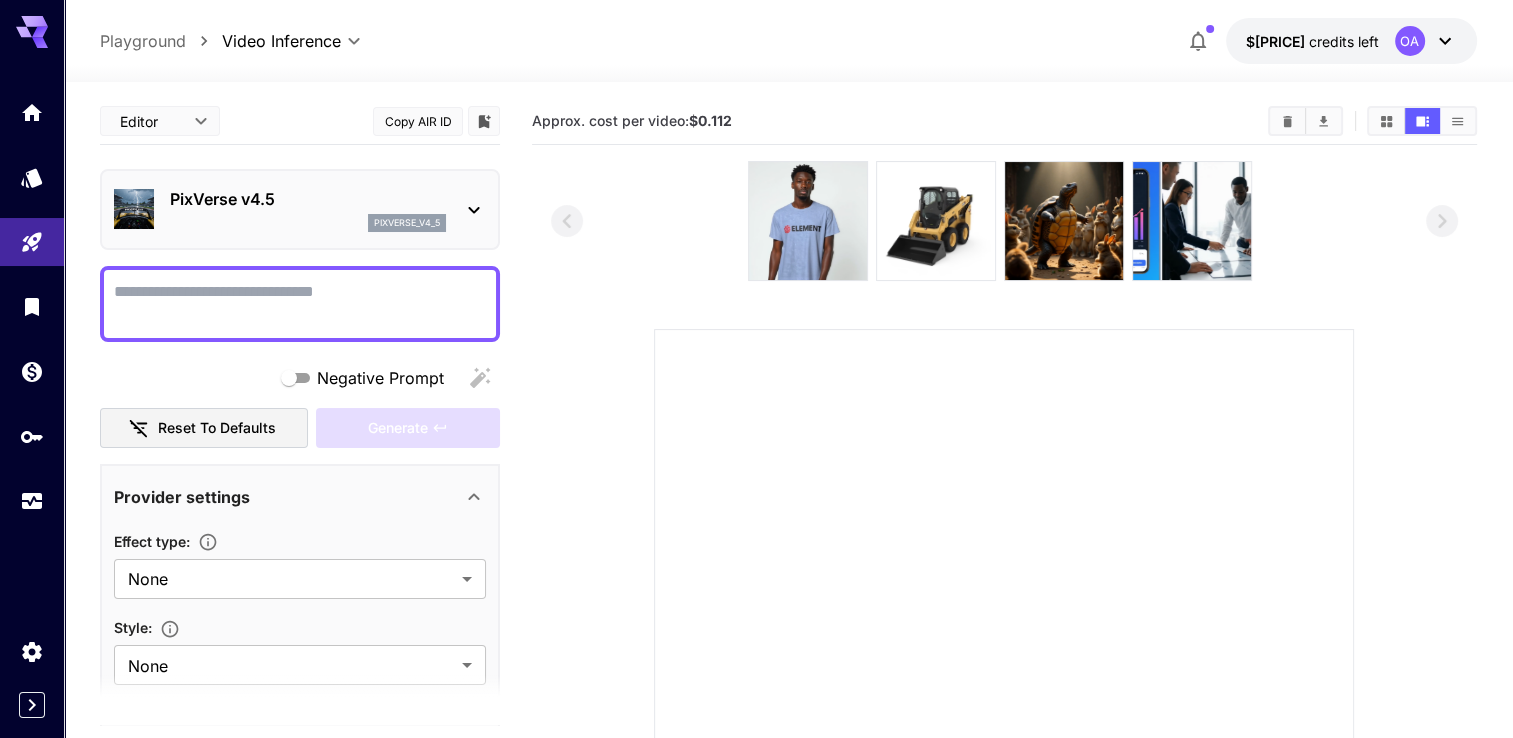 type 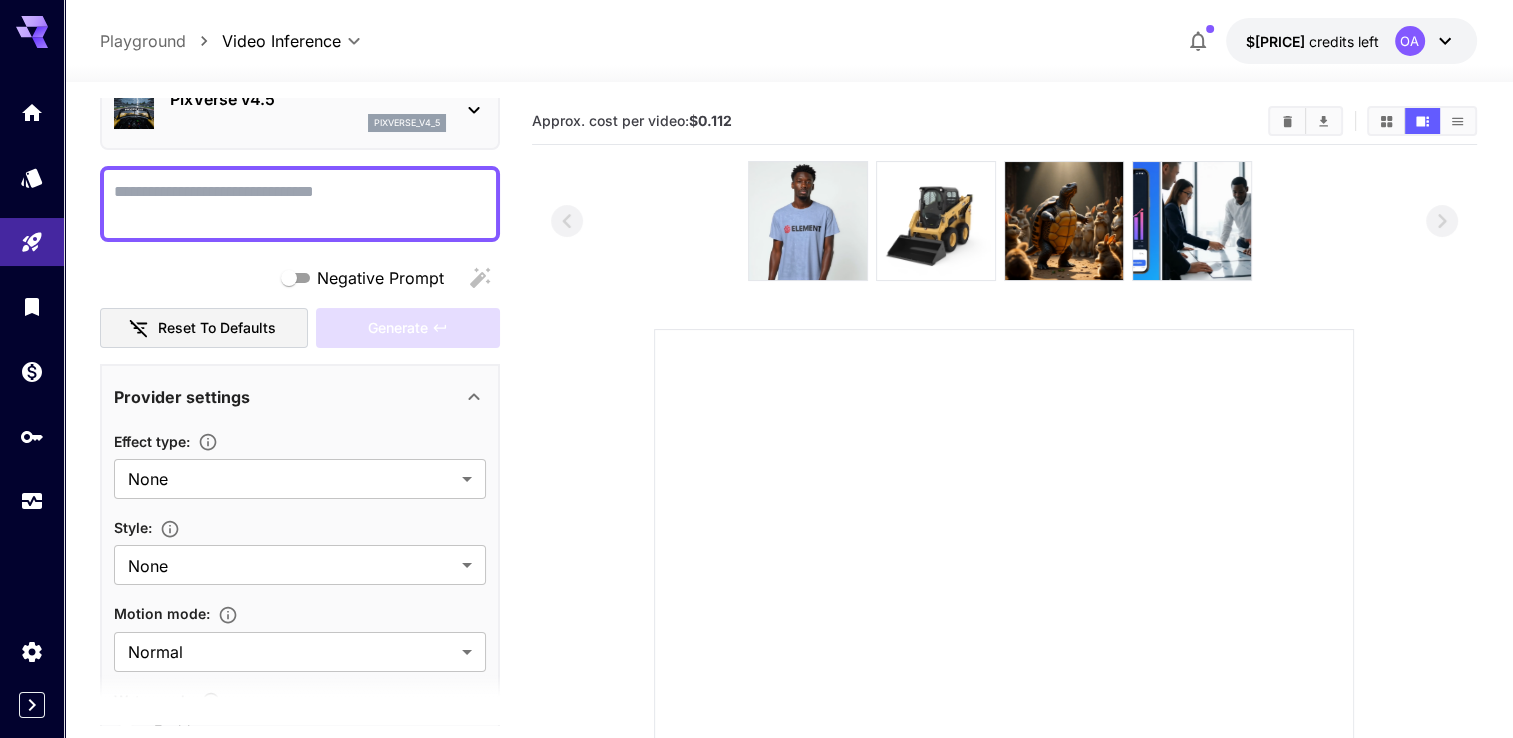 scroll, scrollTop: 200, scrollLeft: 0, axis: vertical 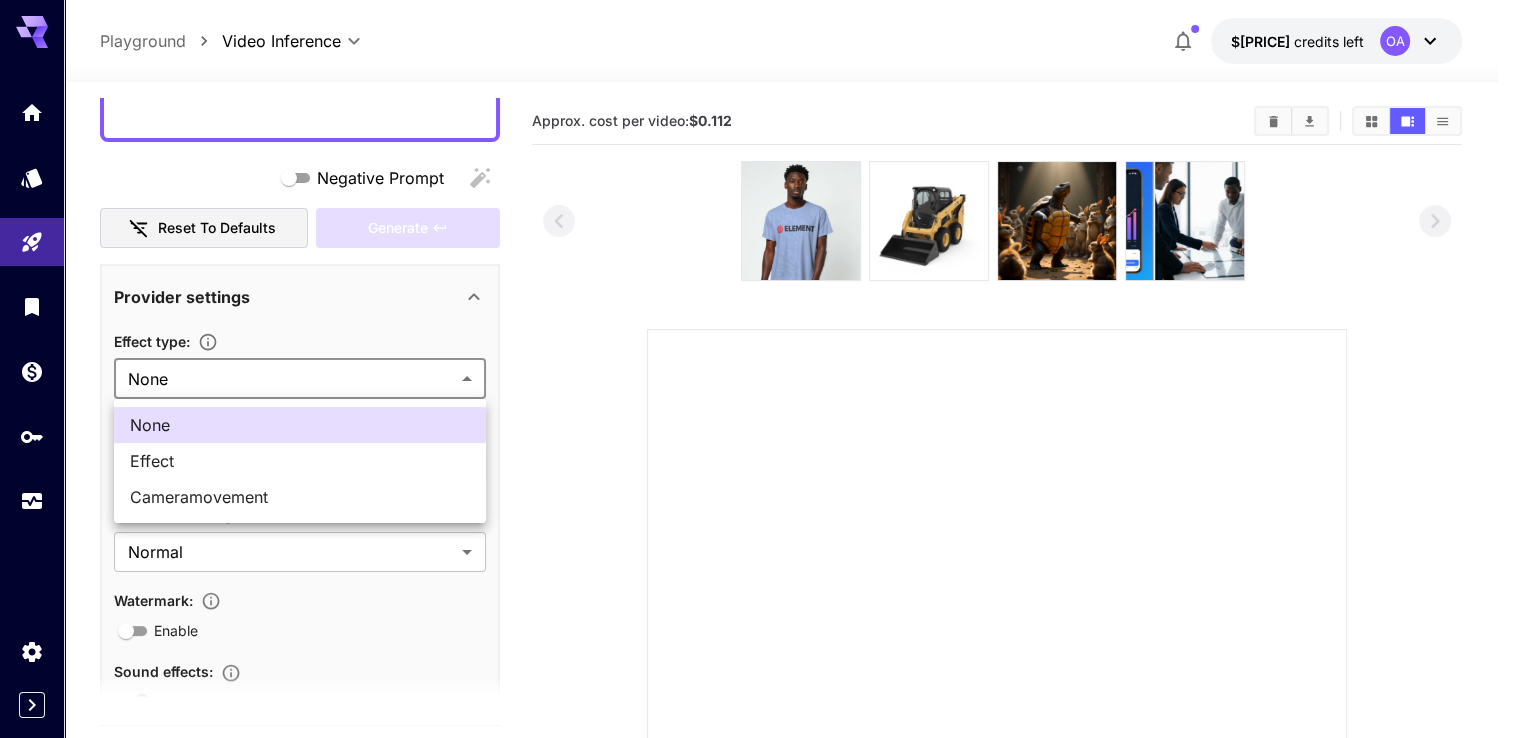 click on "**********" at bounding box center [756, 544] 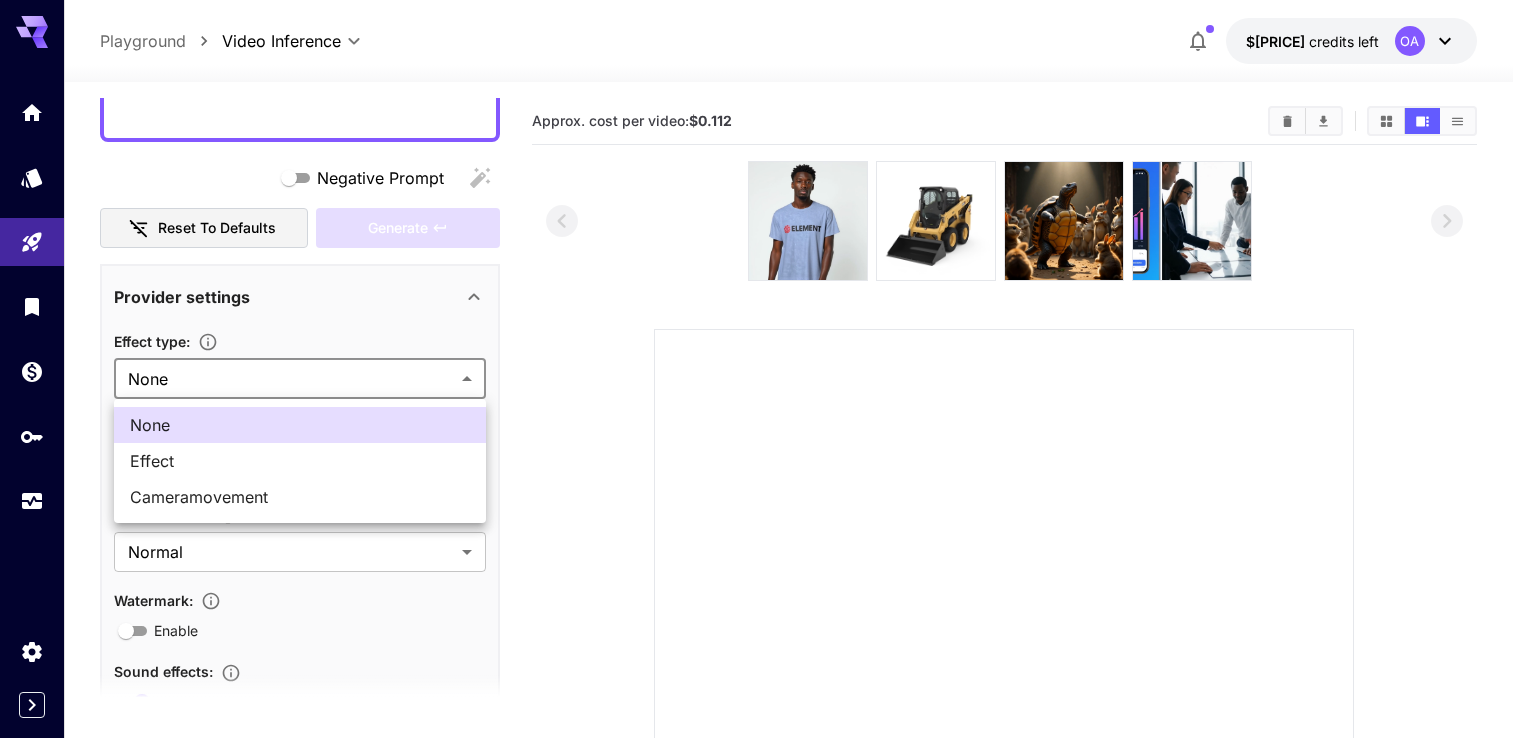 click on "Effect" at bounding box center [300, 461] 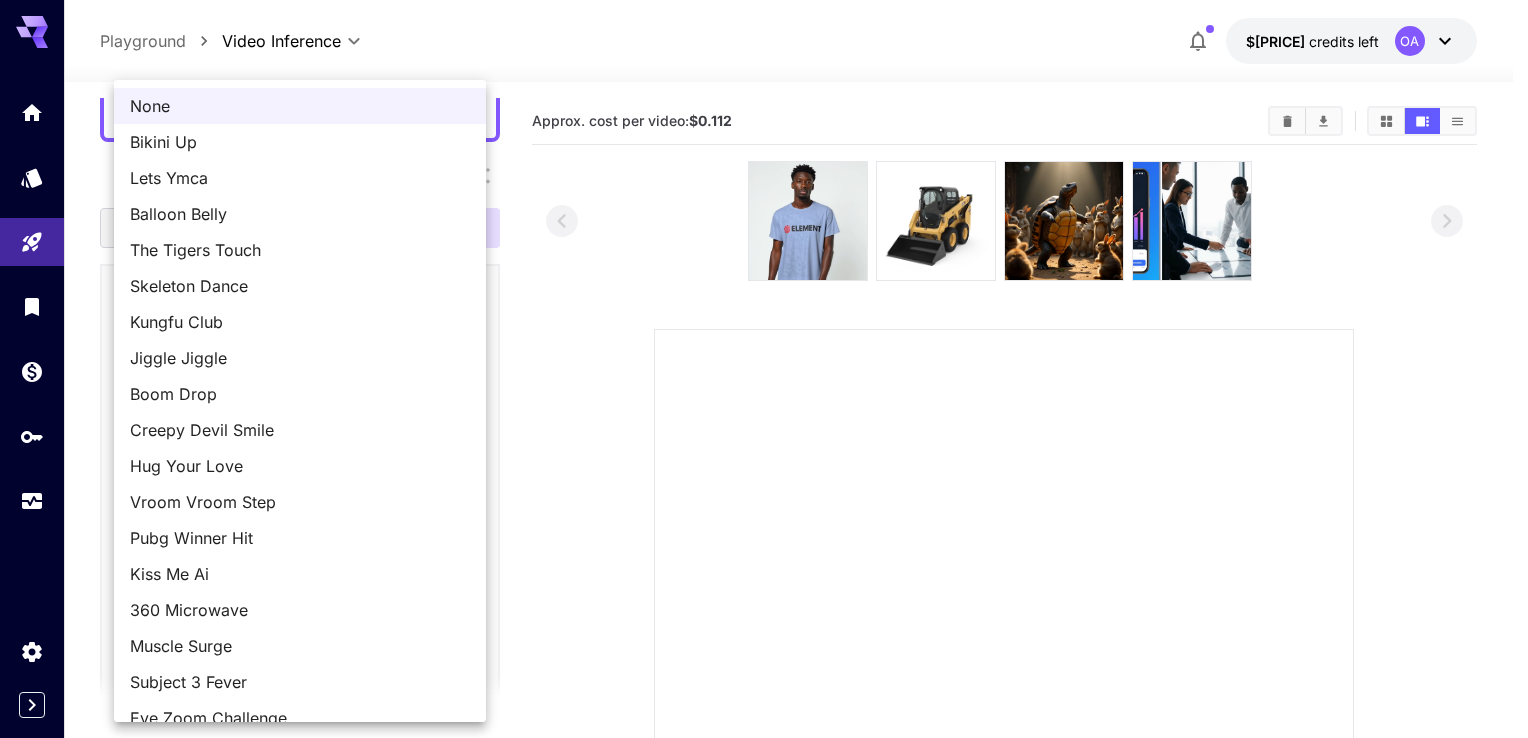 click on "**********" at bounding box center (764, 544) 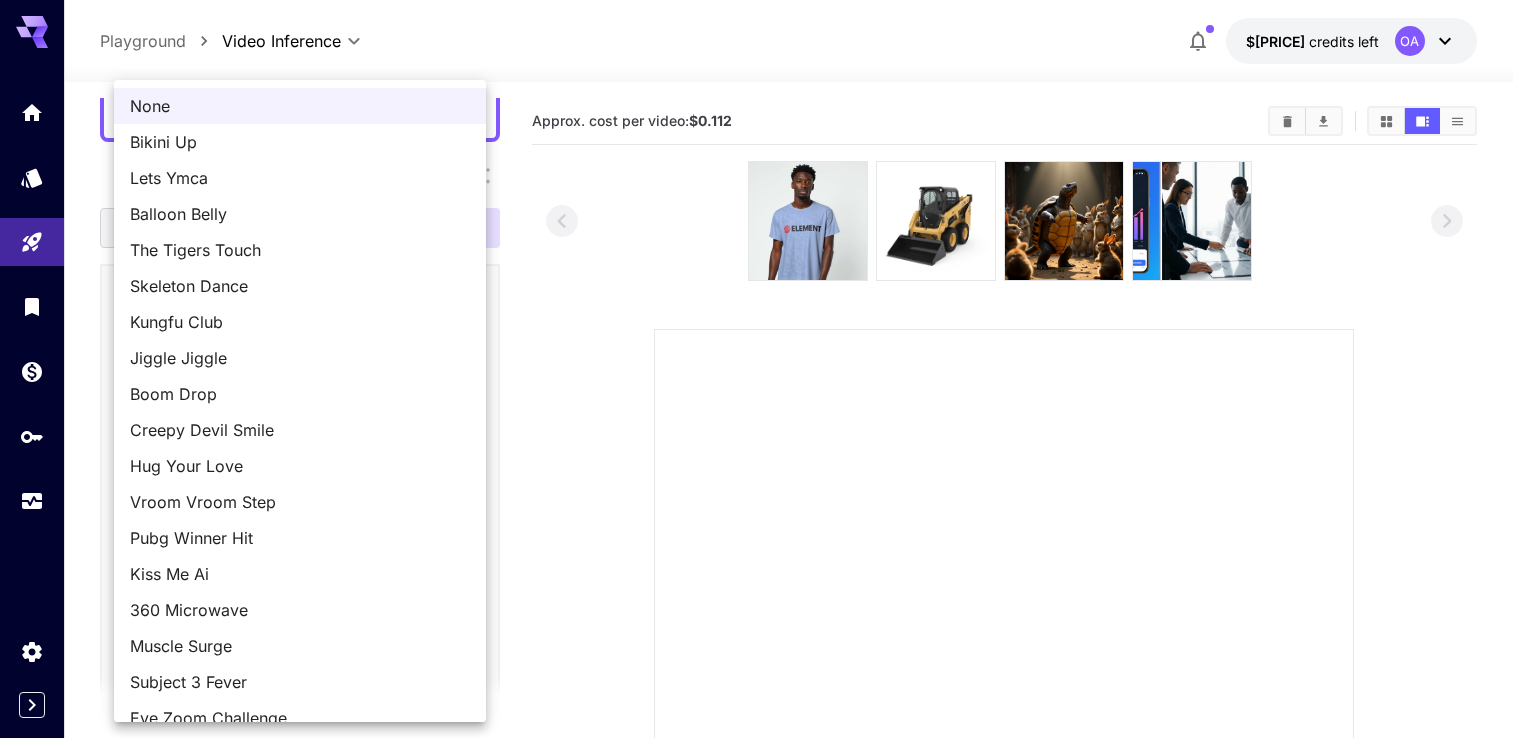 click on "Vroom Vroom Step" at bounding box center [300, 502] 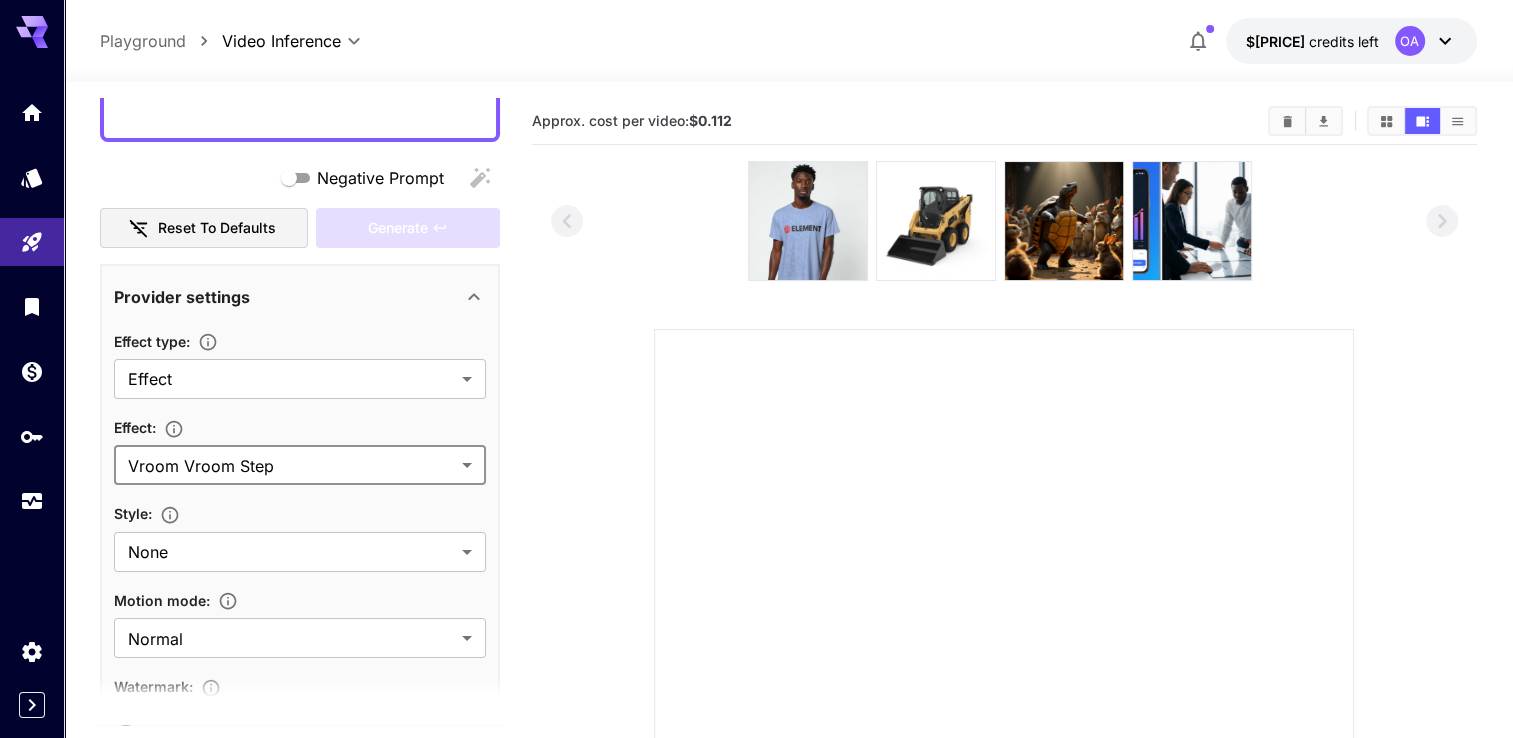 scroll, scrollTop: 300, scrollLeft: 0, axis: vertical 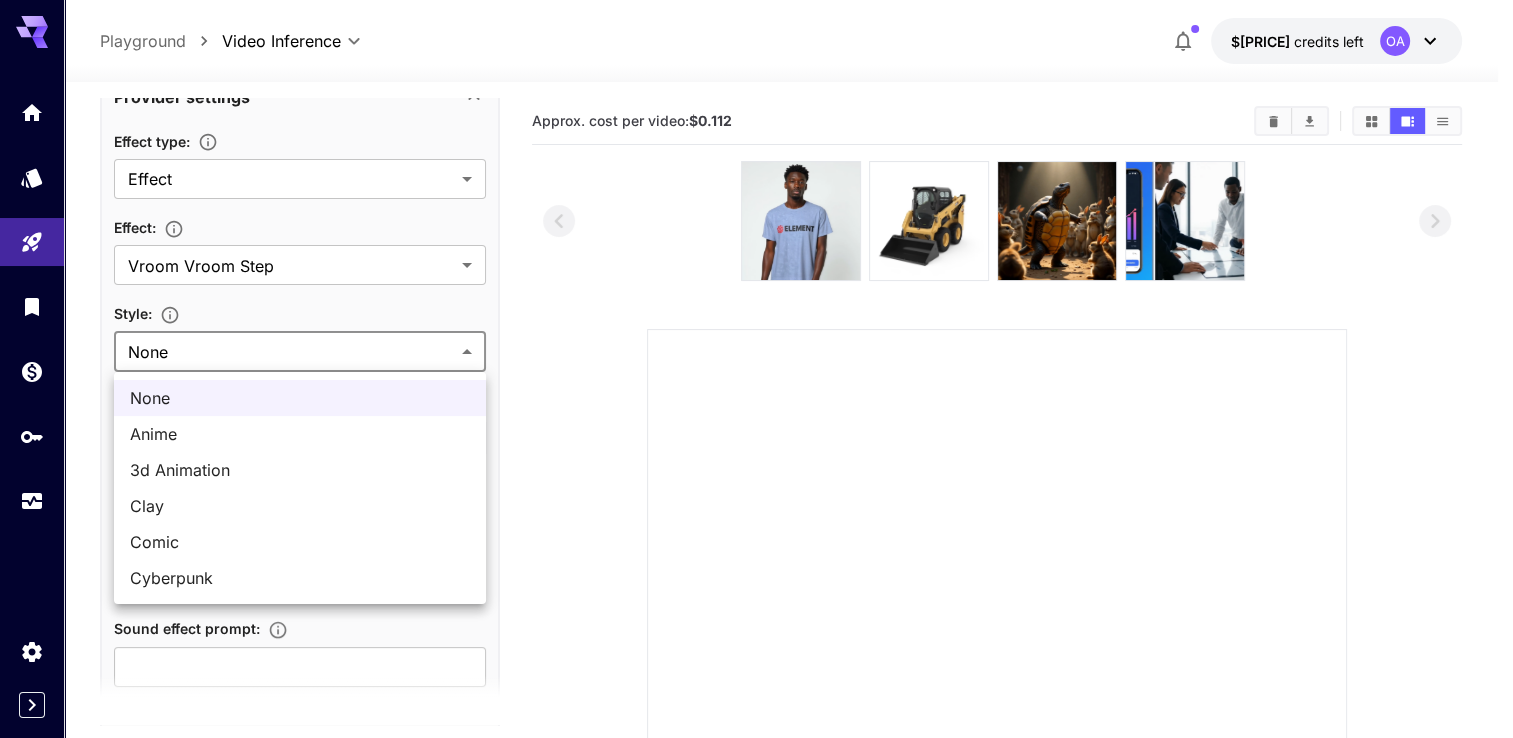 click on "**********" at bounding box center (756, 544) 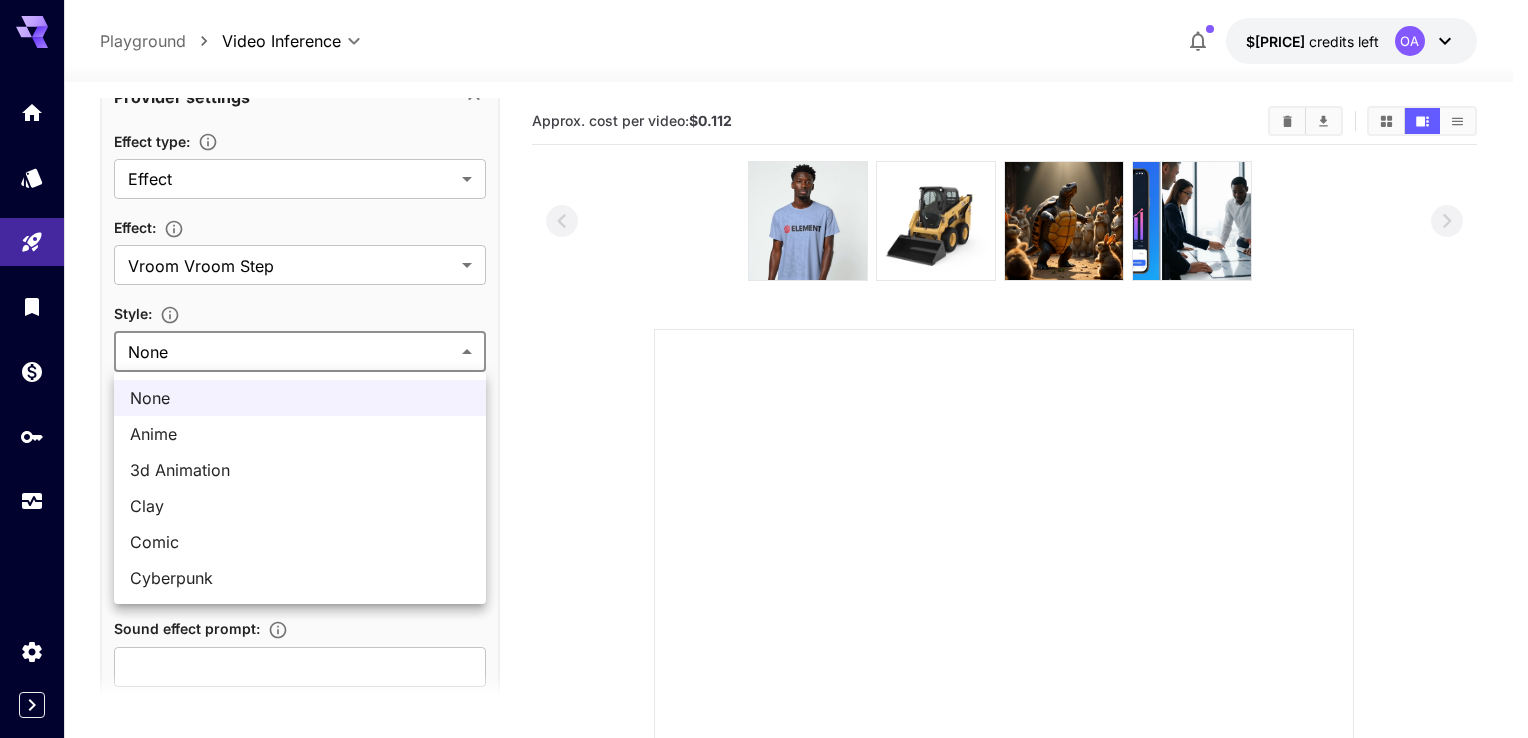 click at bounding box center (764, 369) 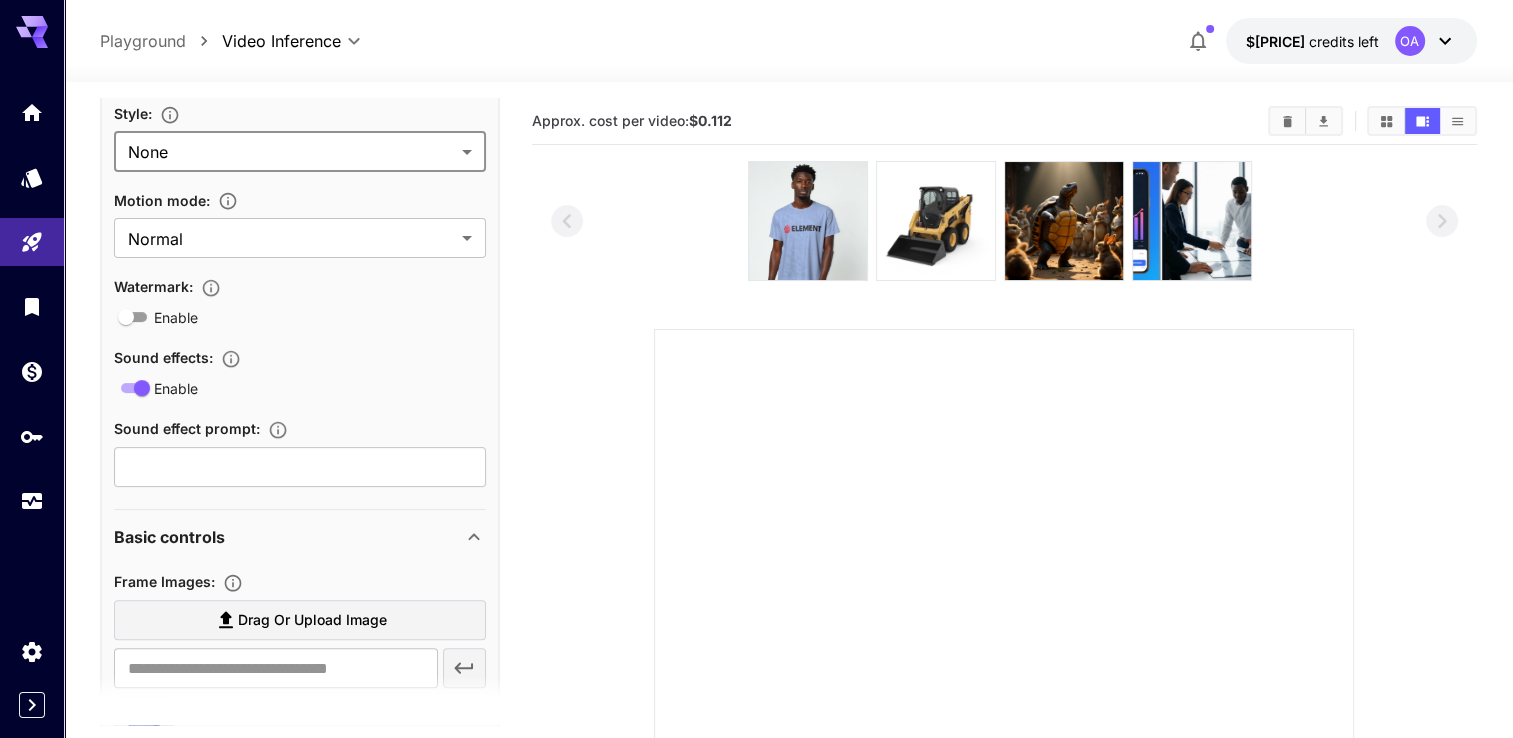 scroll, scrollTop: 700, scrollLeft: 0, axis: vertical 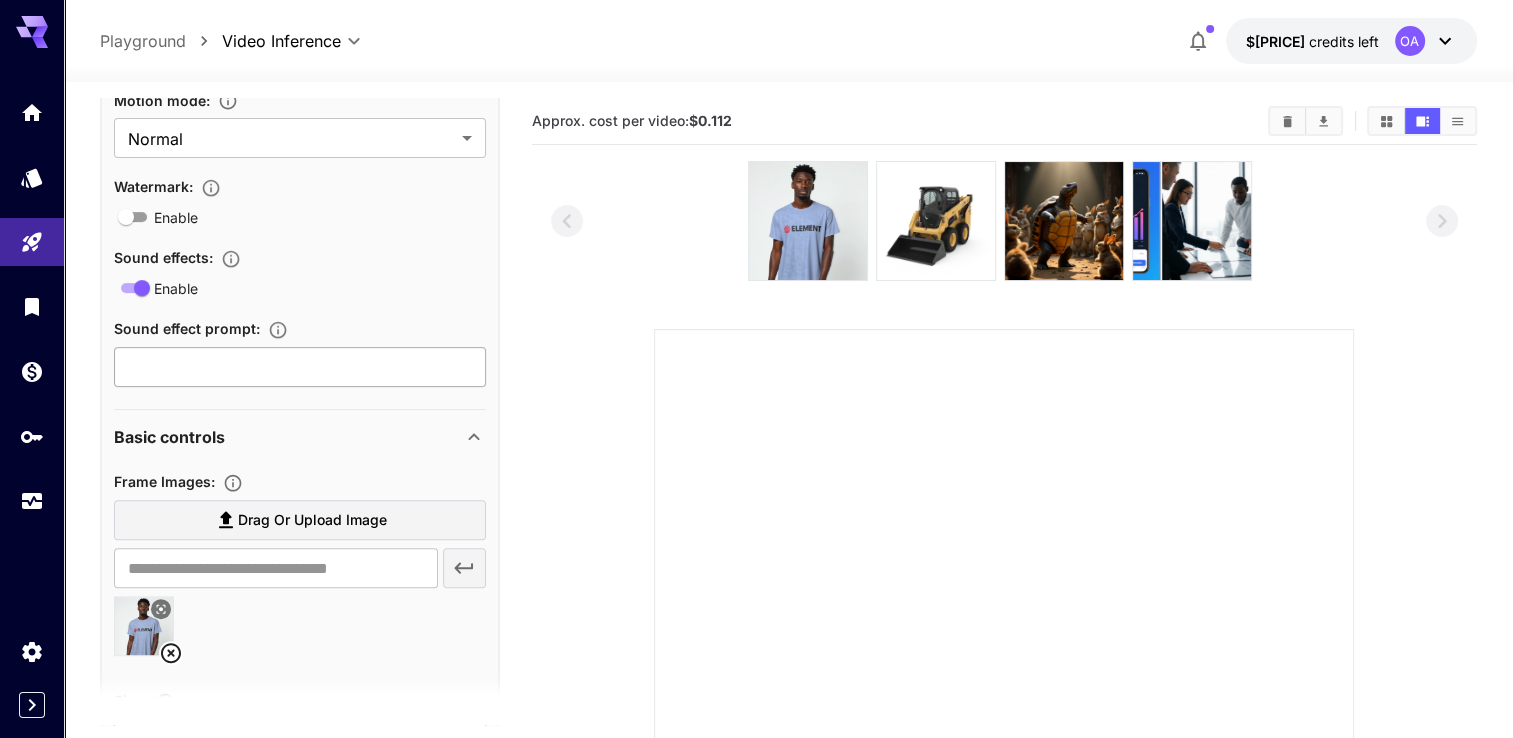 click at bounding box center (300, 367) 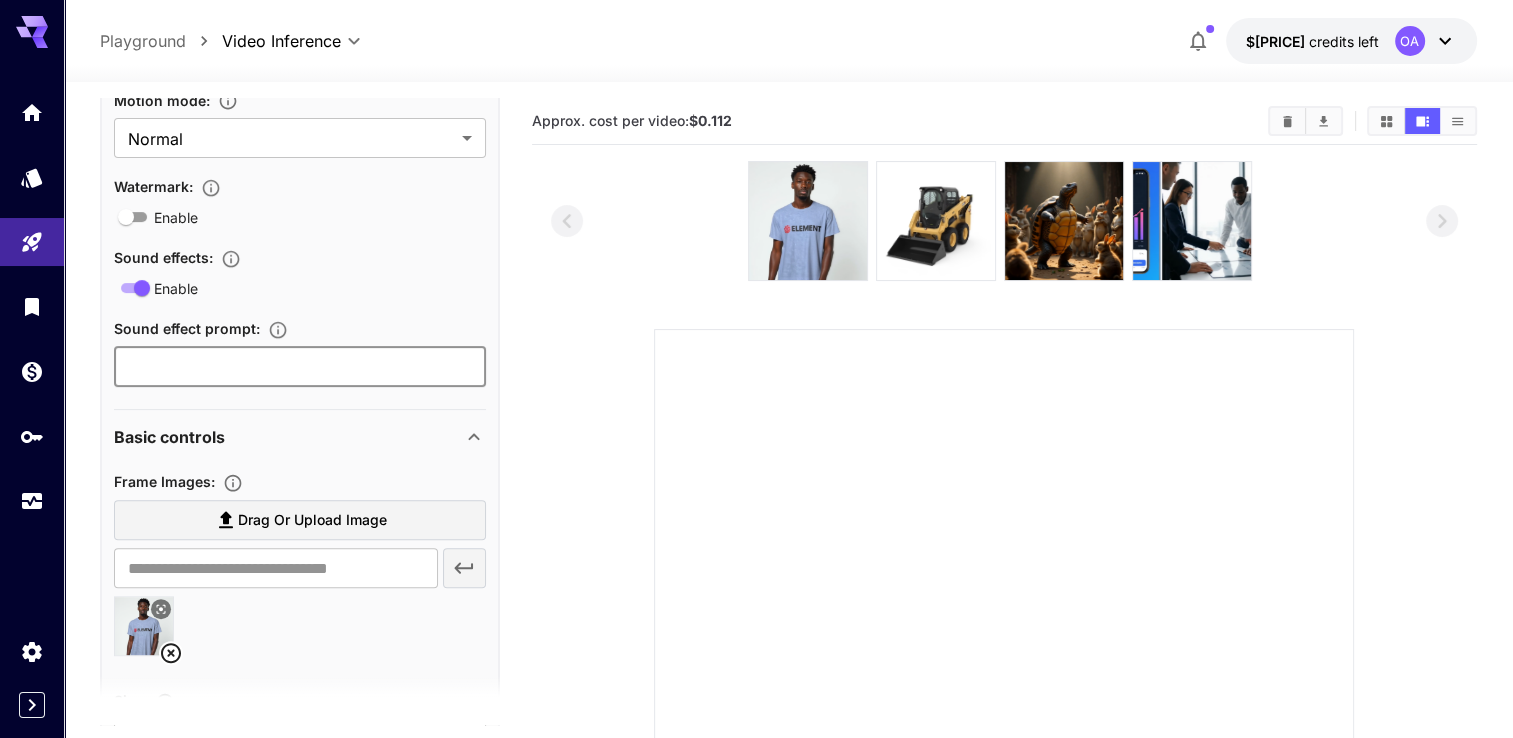 paste on "**********" 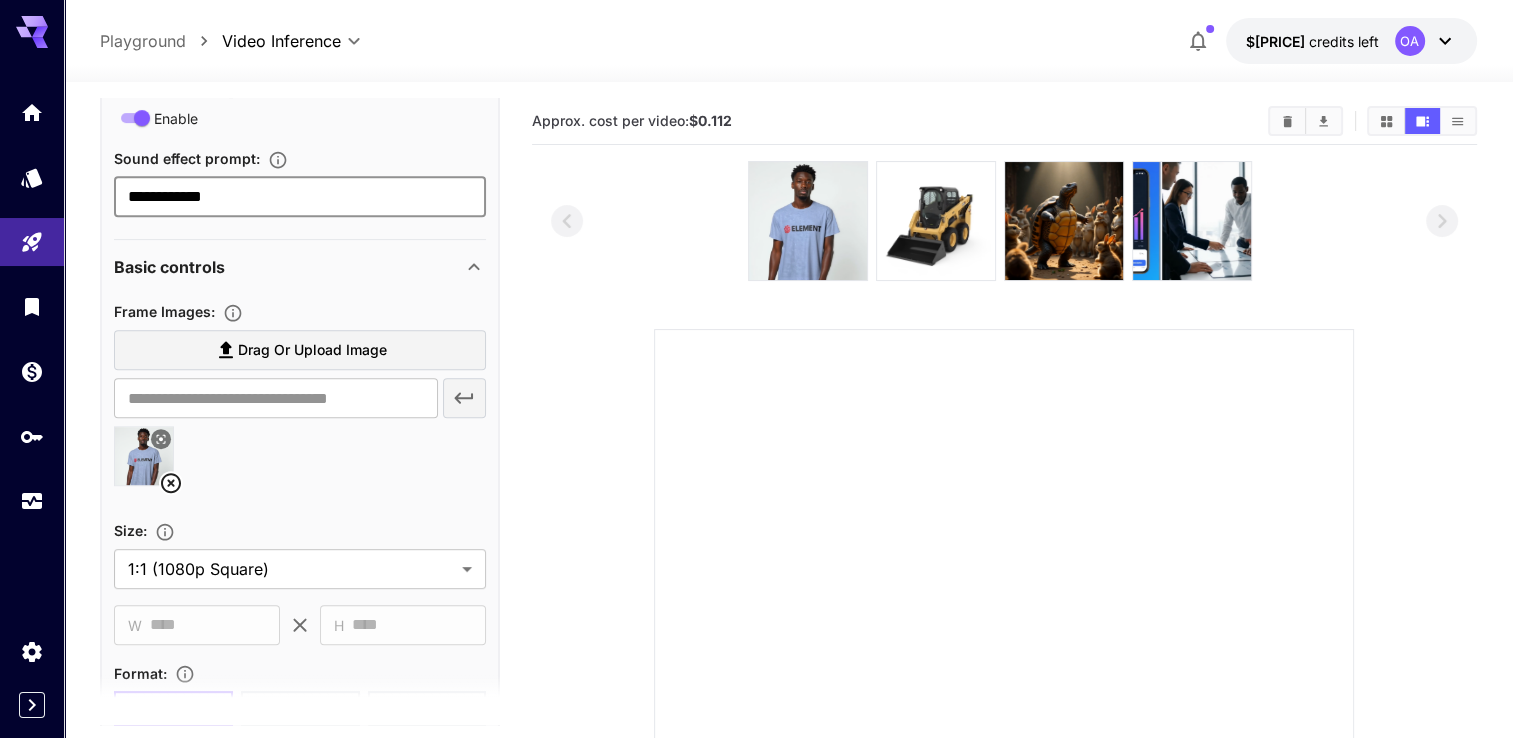 scroll, scrollTop: 900, scrollLeft: 0, axis: vertical 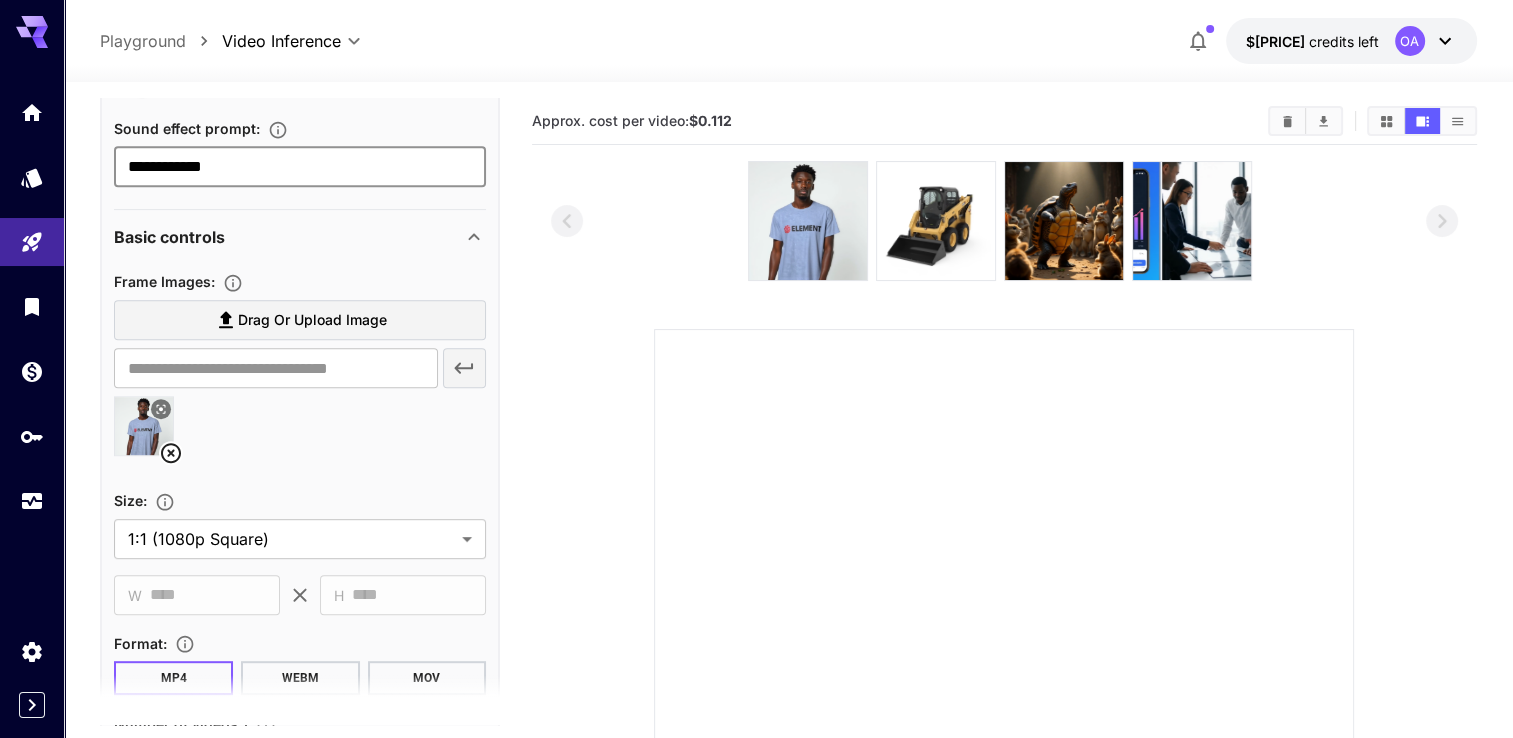 type on "**********" 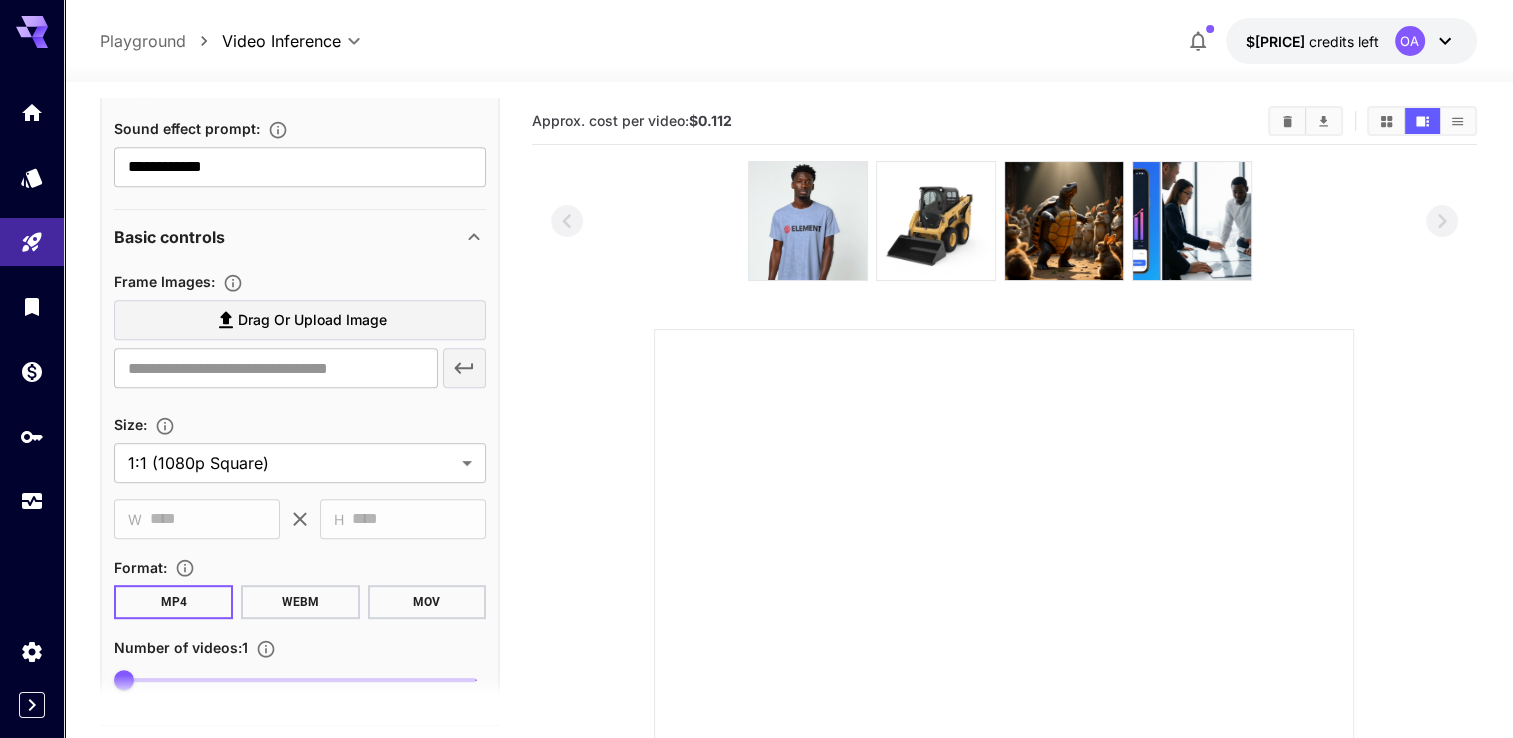 click on "Drag or upload image" at bounding box center [312, 320] 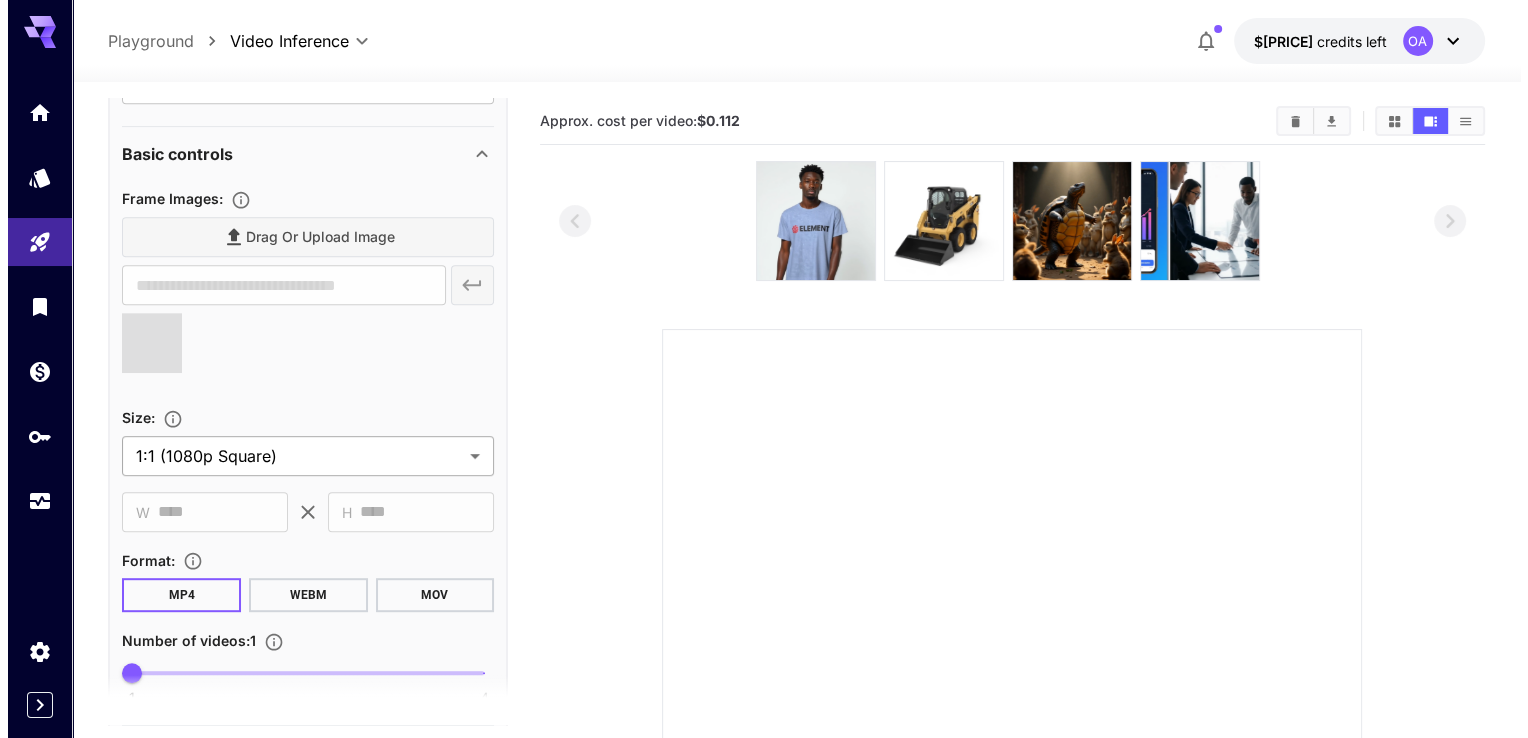 scroll, scrollTop: 1000, scrollLeft: 0, axis: vertical 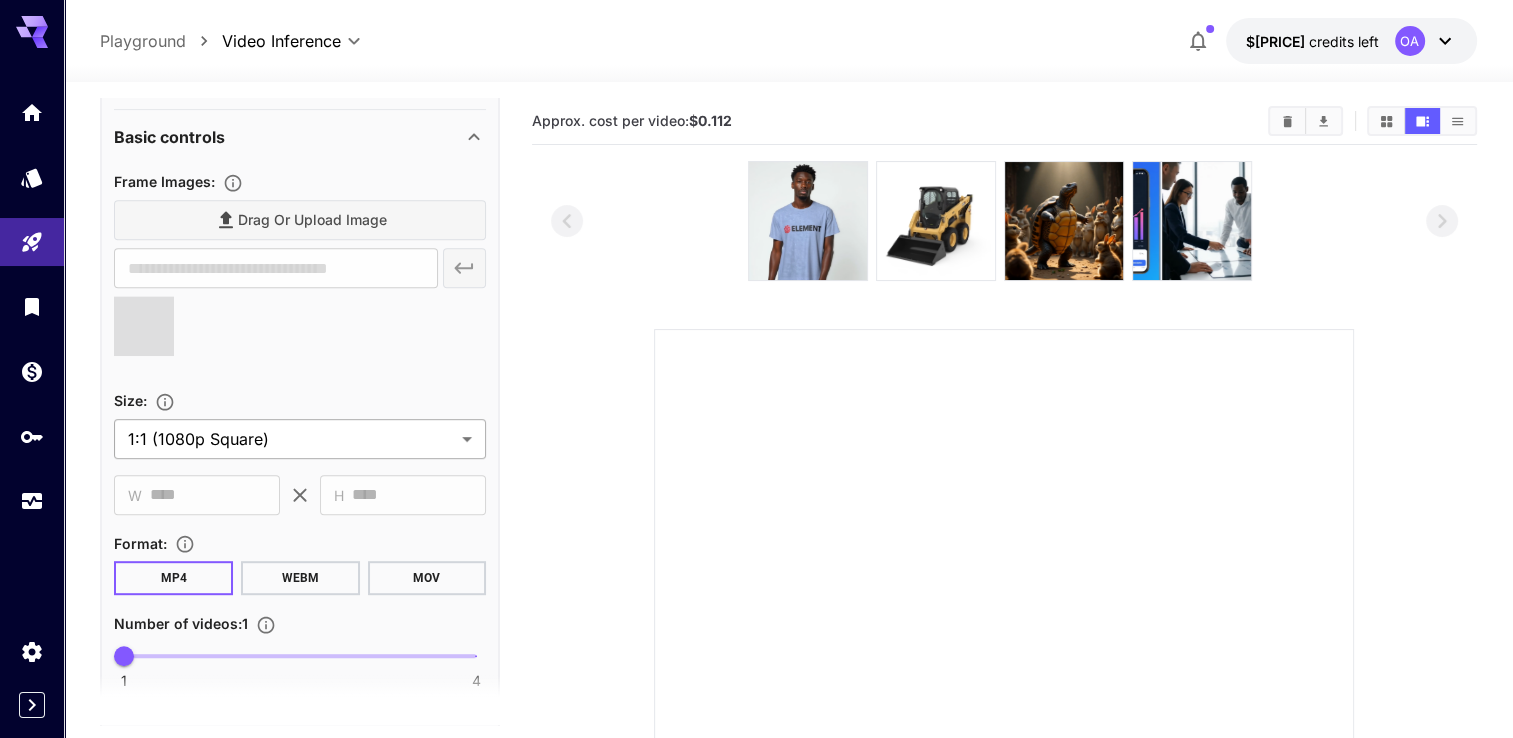 click on "**********" at bounding box center (756, 544) 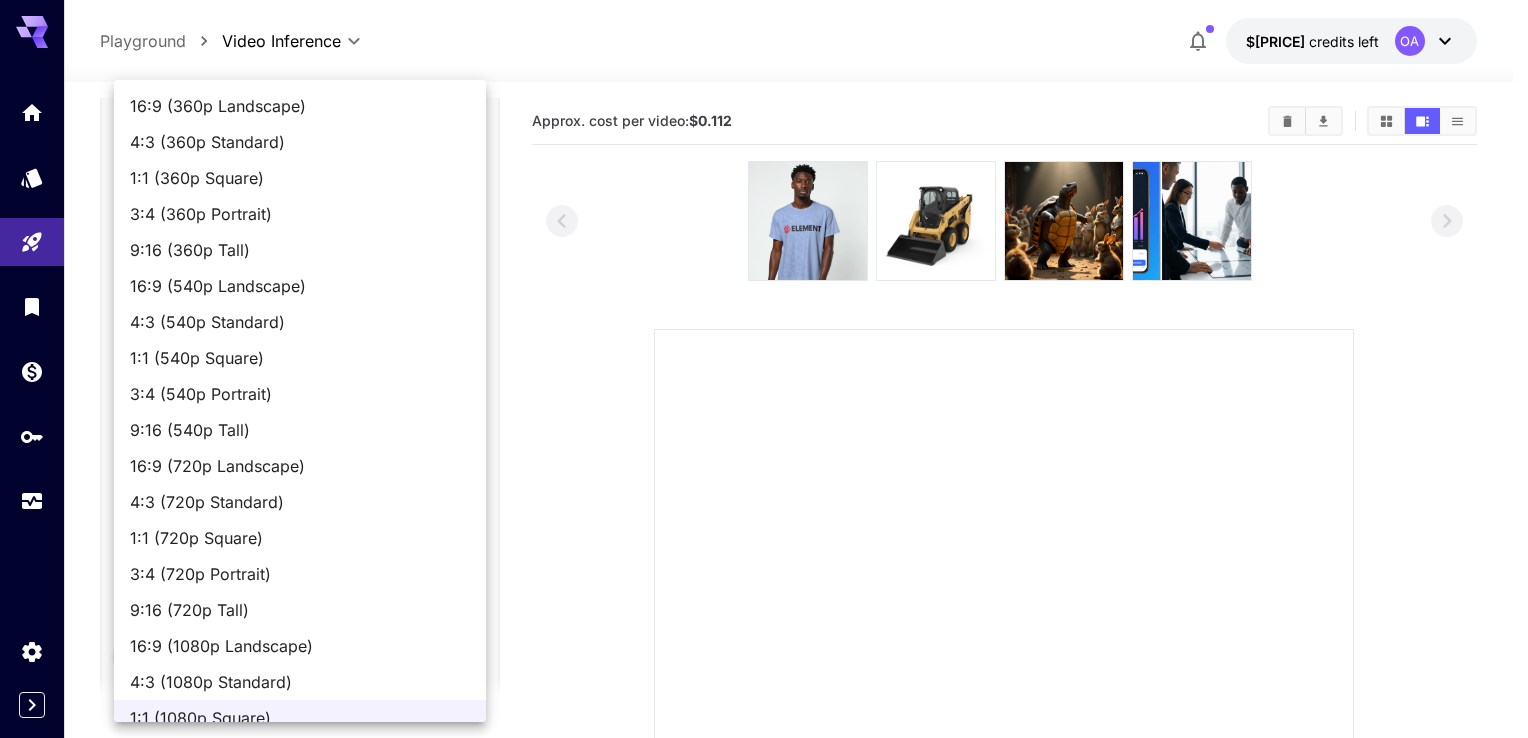 scroll, scrollTop: 14, scrollLeft: 0, axis: vertical 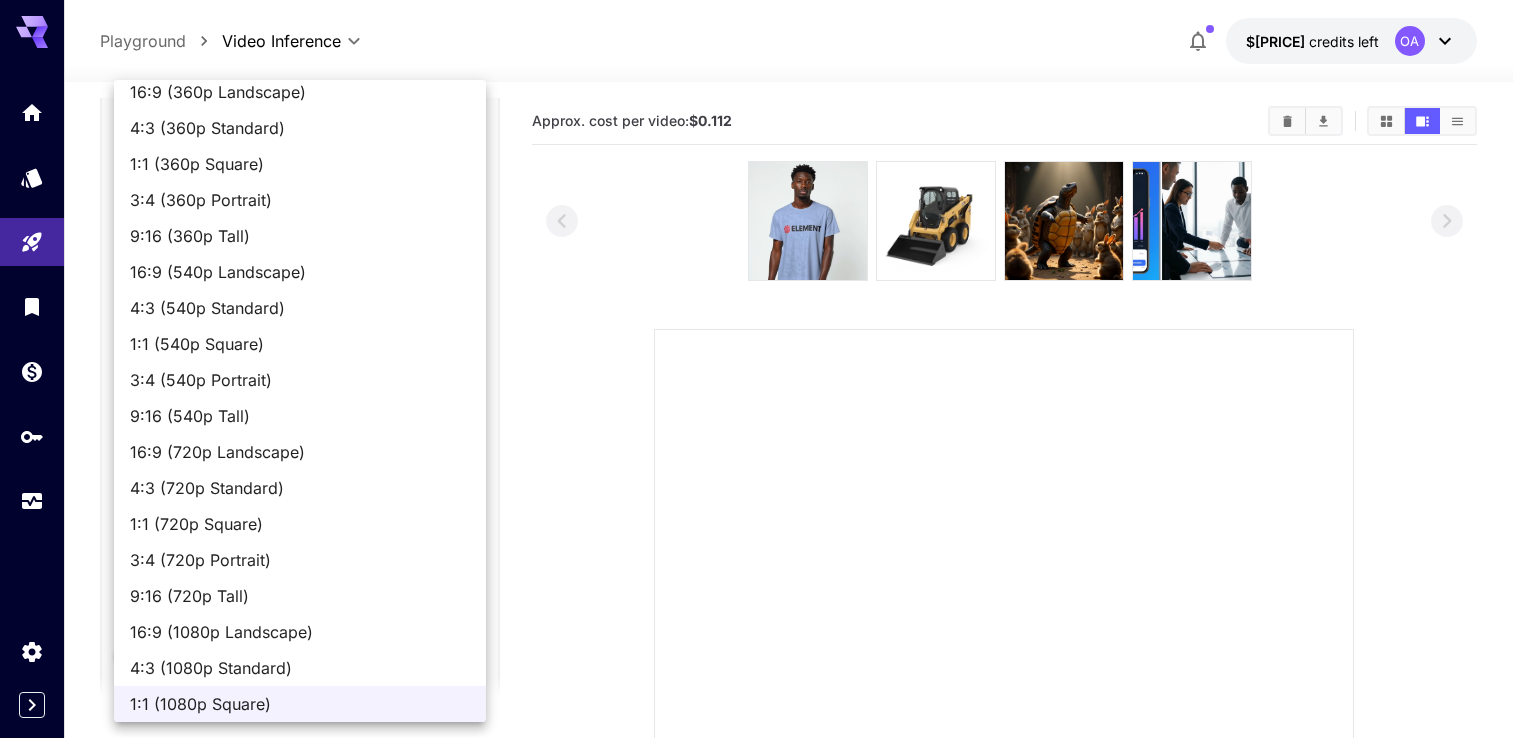 type on "**********" 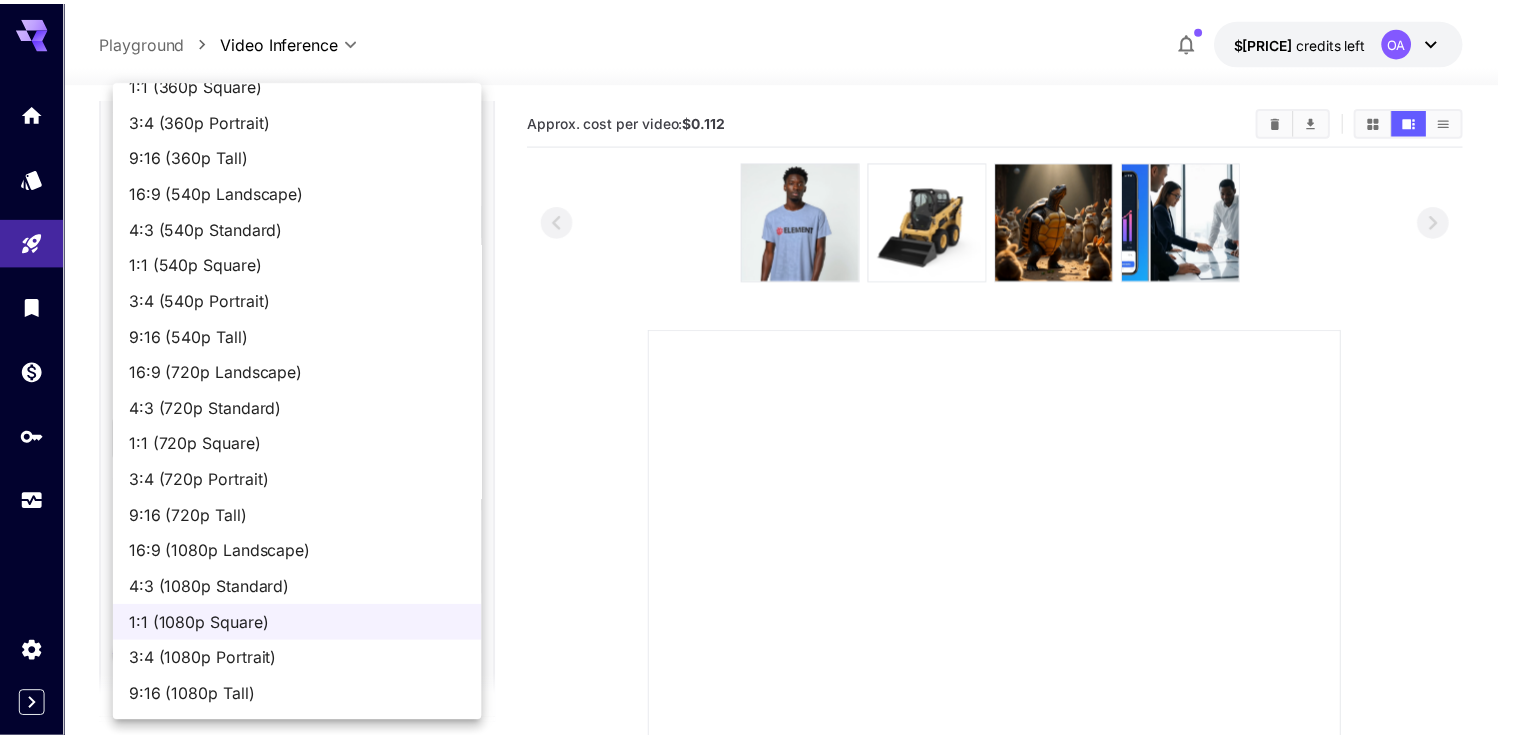 scroll, scrollTop: 0, scrollLeft: 0, axis: both 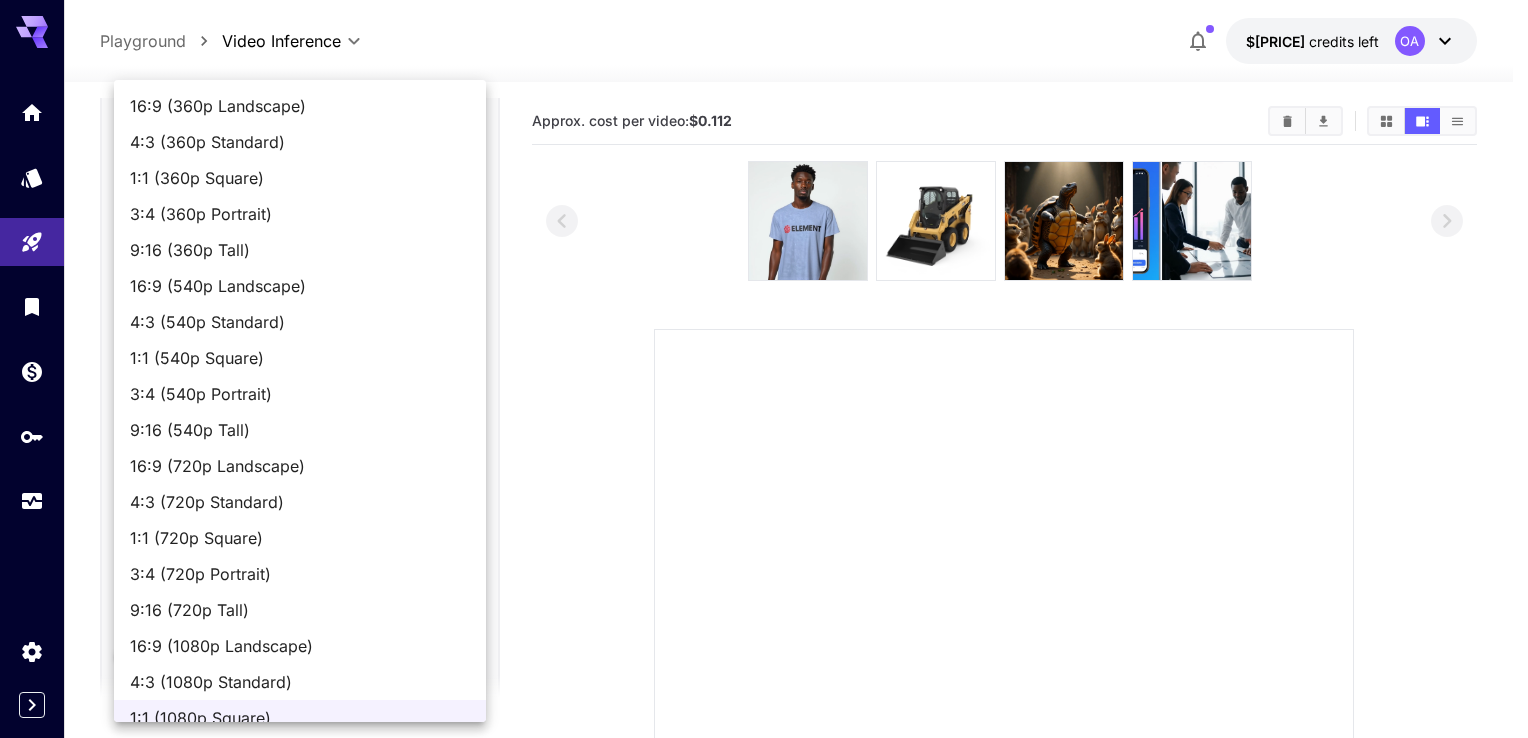 click on "4:3 (360p Standard)" at bounding box center [300, 142] 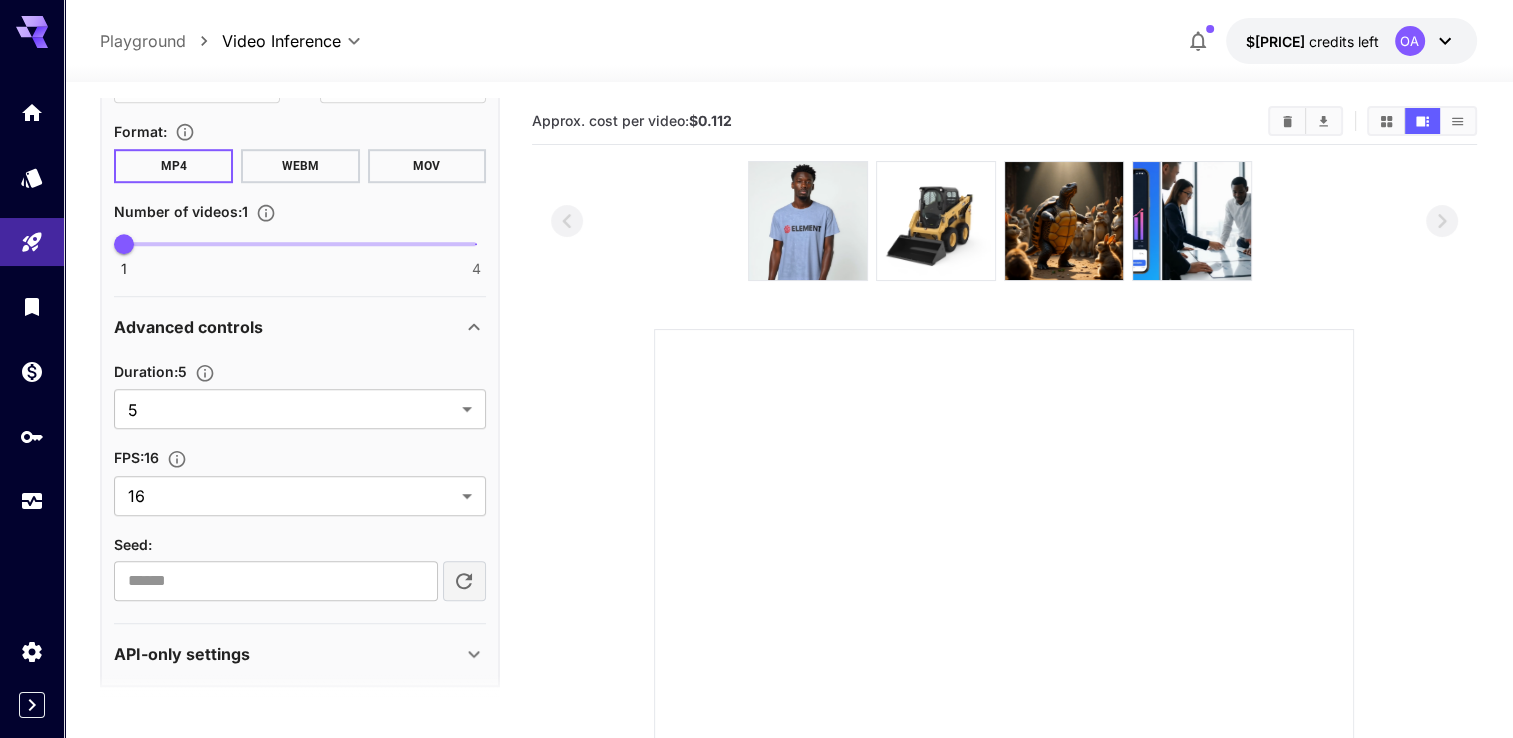 scroll, scrollTop: 1423, scrollLeft: 0, axis: vertical 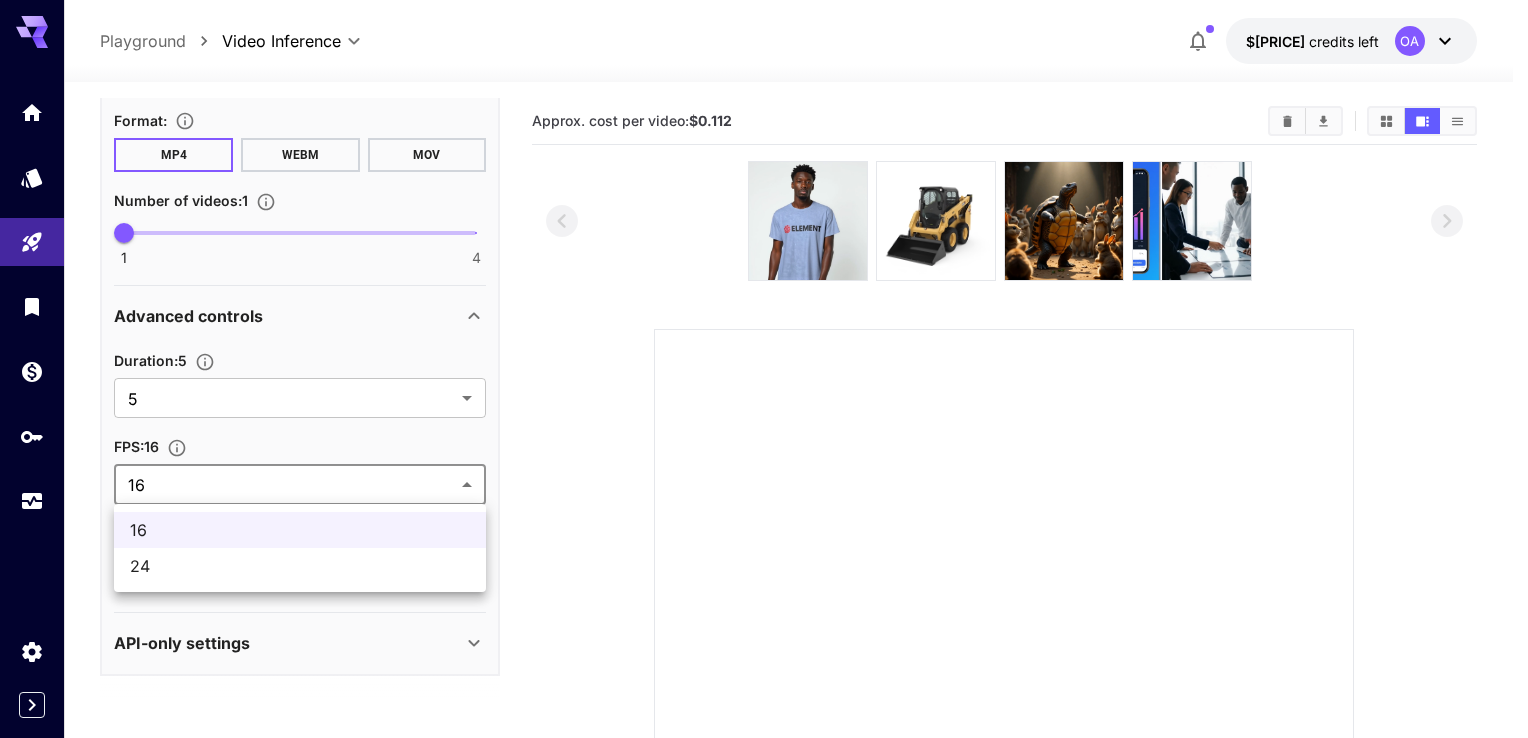 click on "**********" at bounding box center [764, 544] 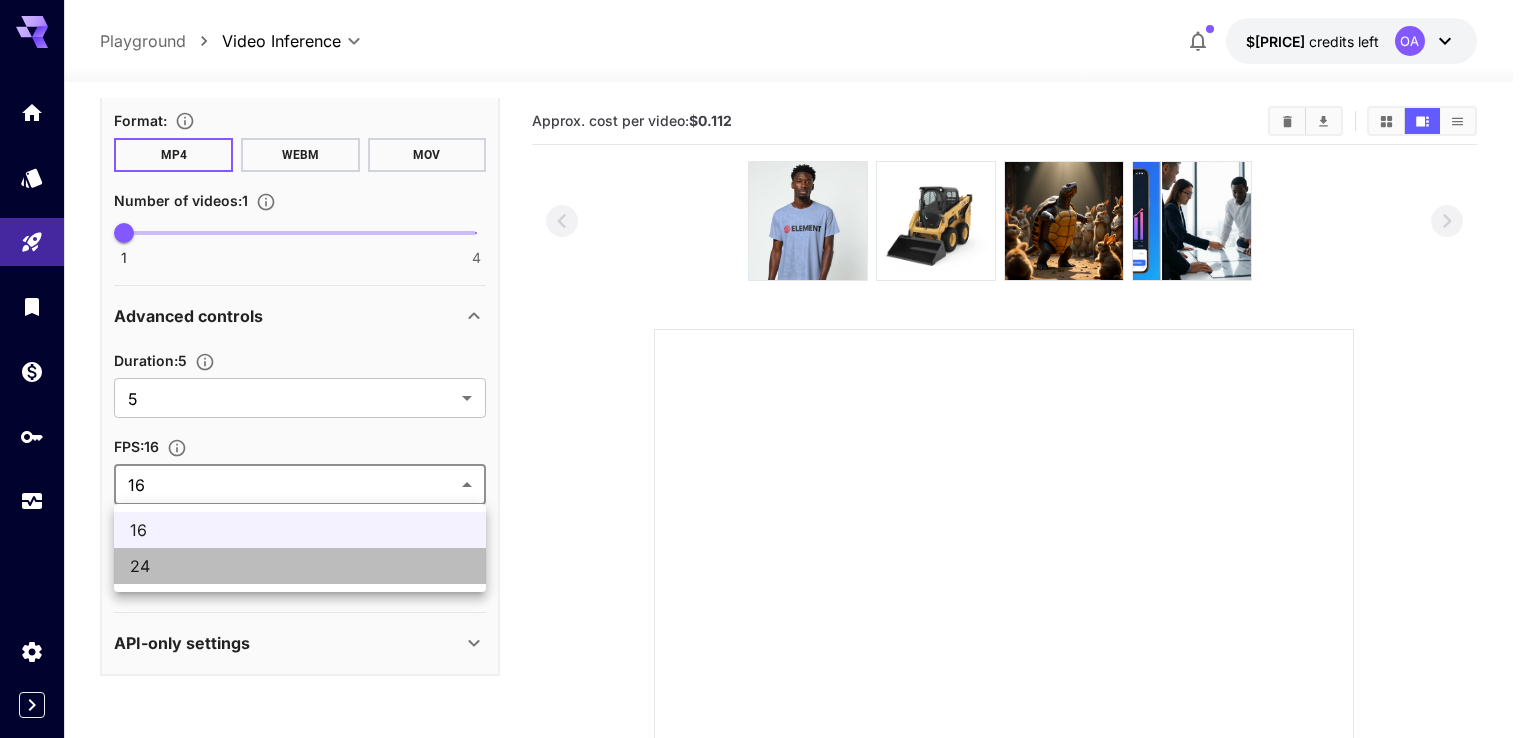 click on "24" at bounding box center [300, 566] 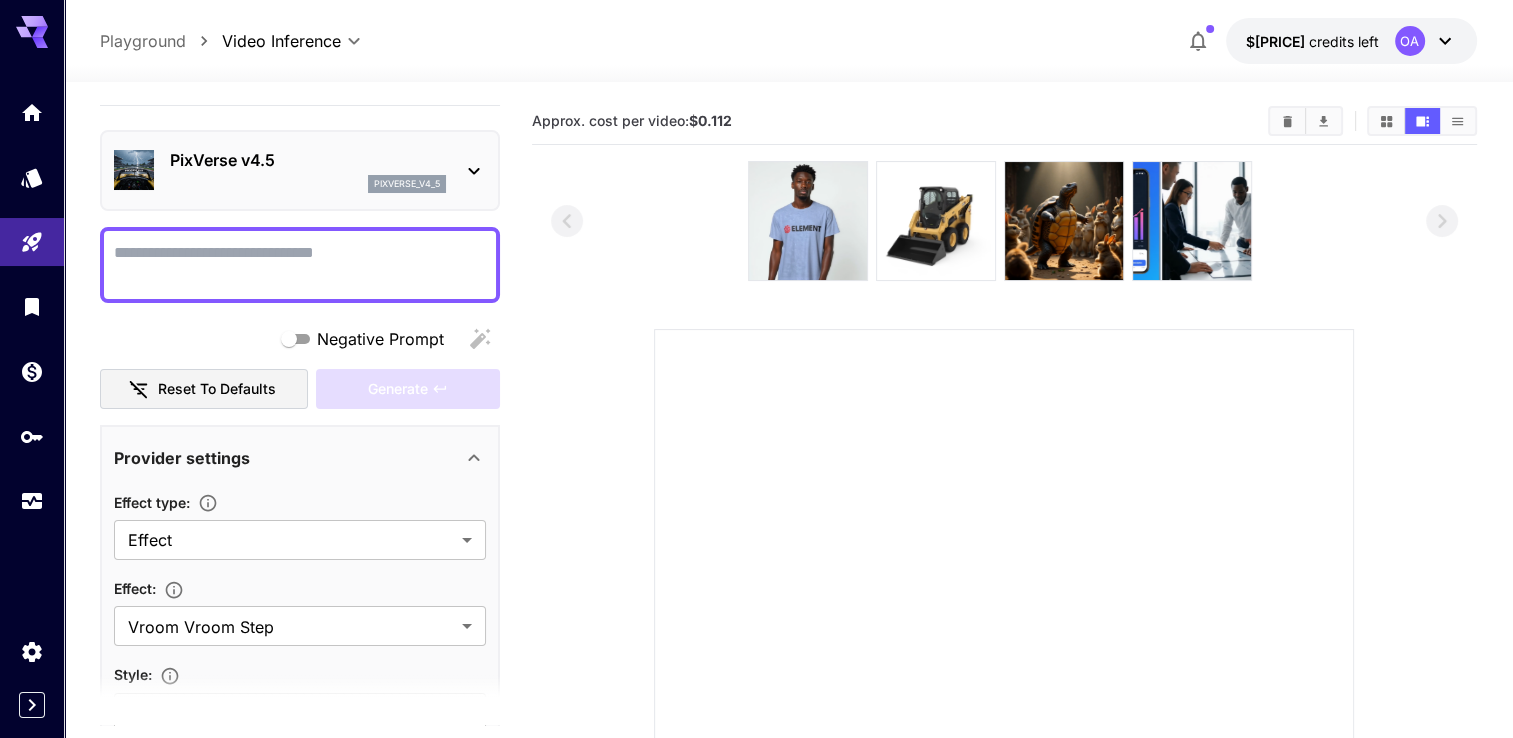 scroll, scrollTop: 23, scrollLeft: 0, axis: vertical 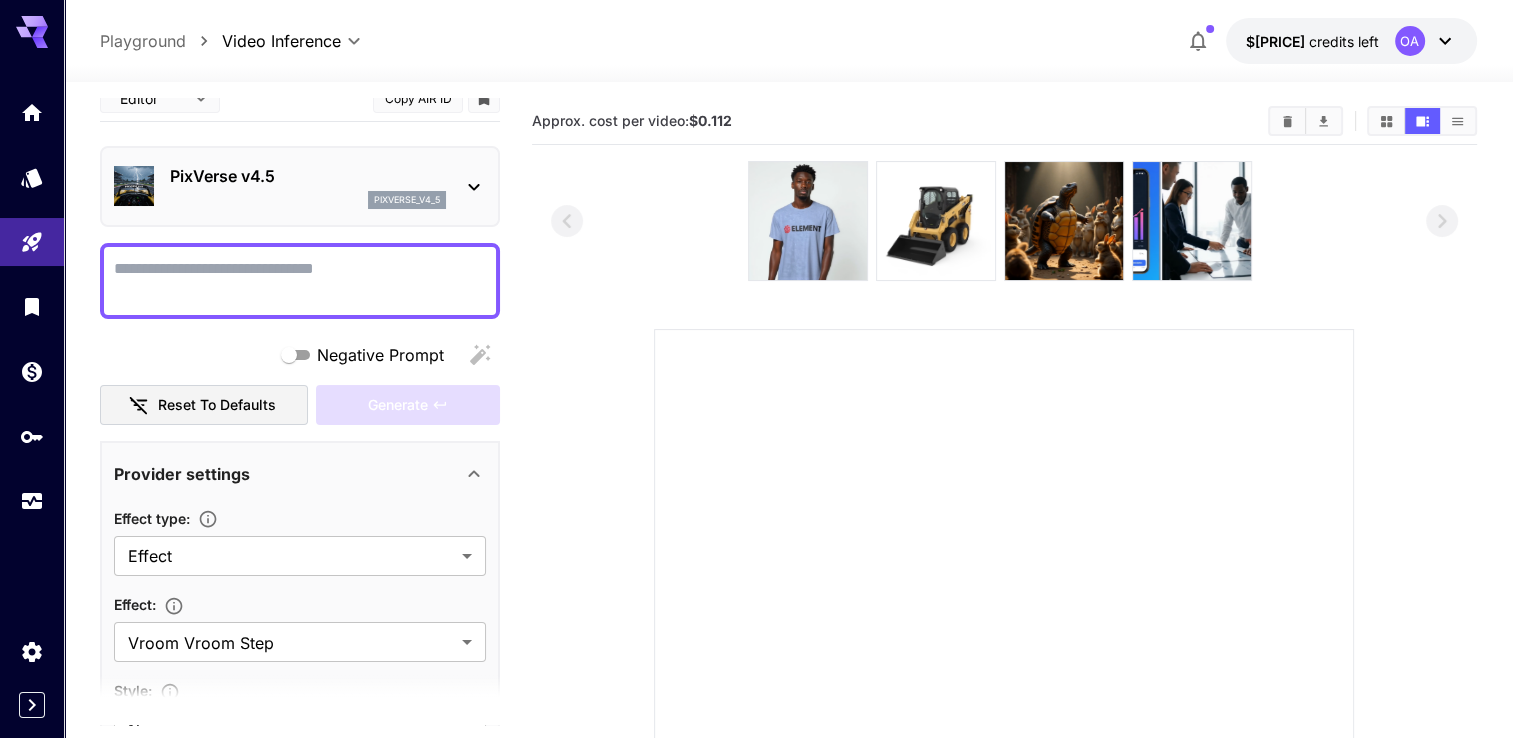 click on "Negative Prompt" at bounding box center [300, 281] 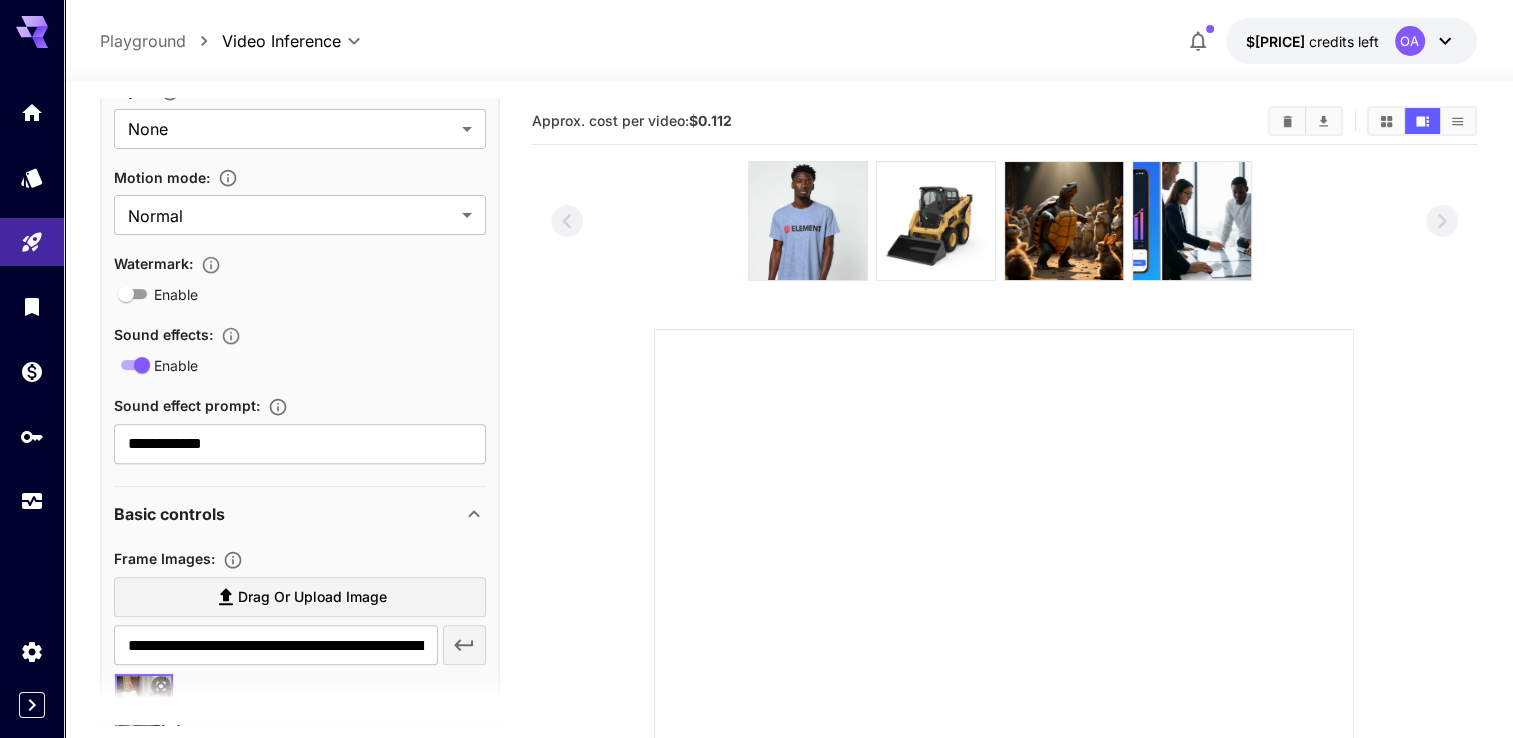 scroll, scrollTop: 23, scrollLeft: 0, axis: vertical 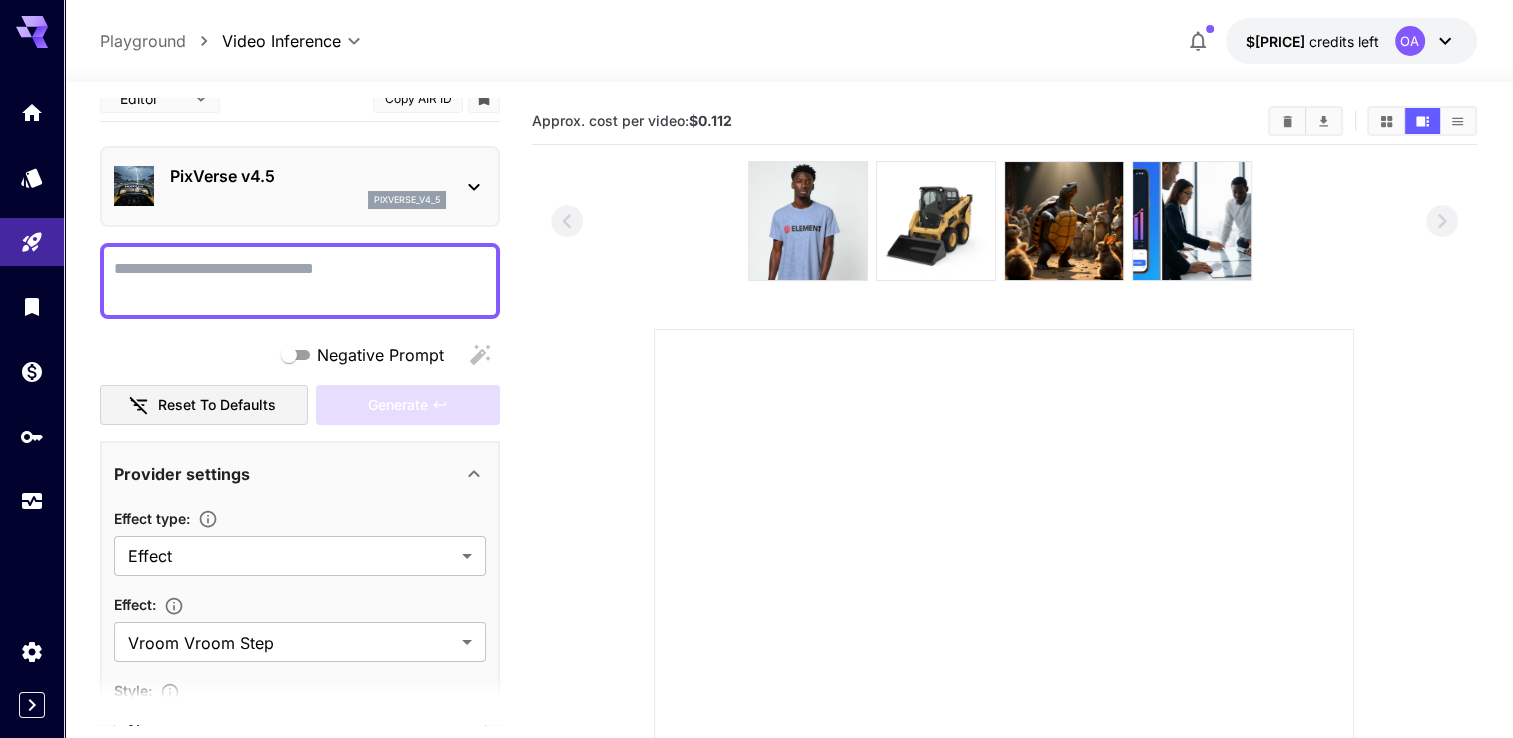 click on "Negative Prompt" at bounding box center (300, 281) 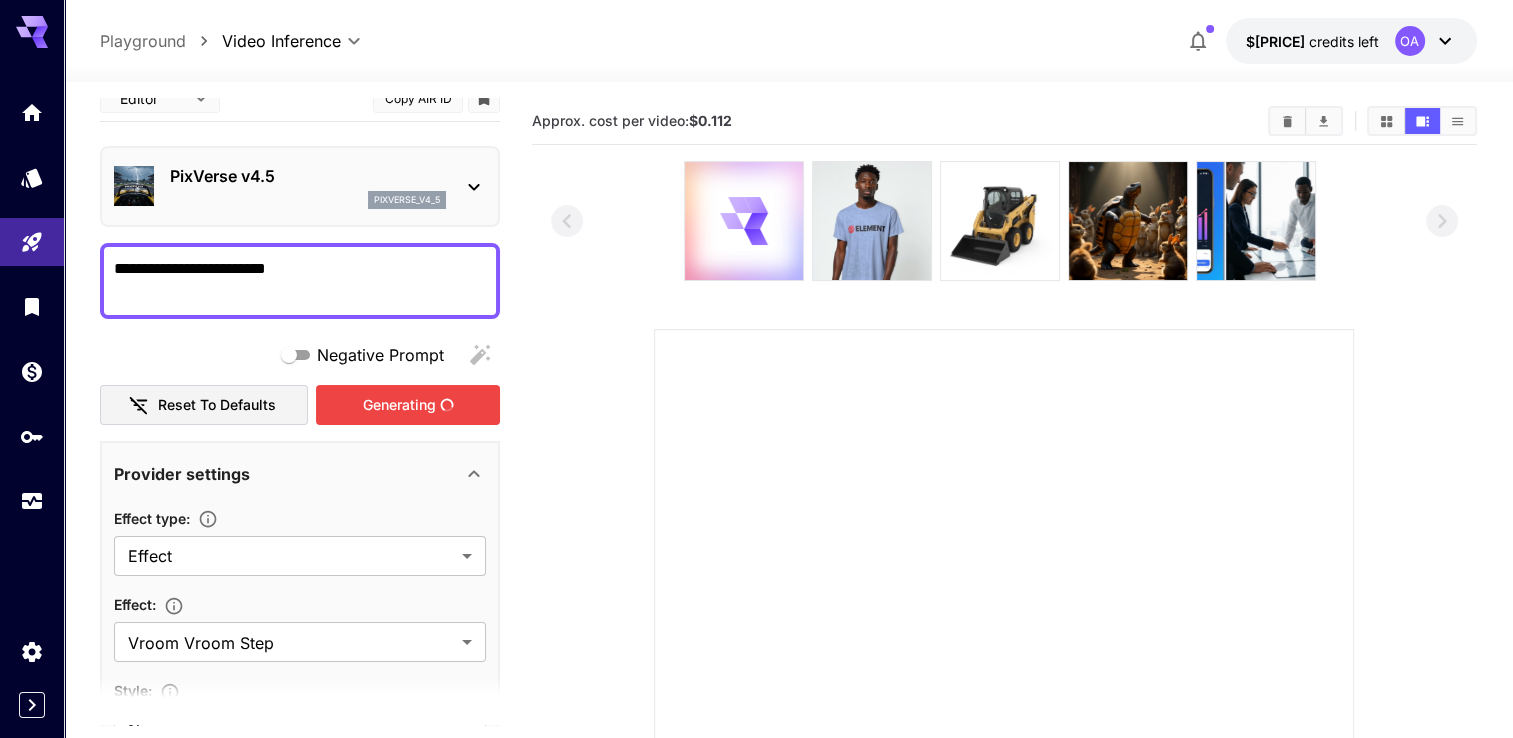 click on "Generating" at bounding box center [408, 405] 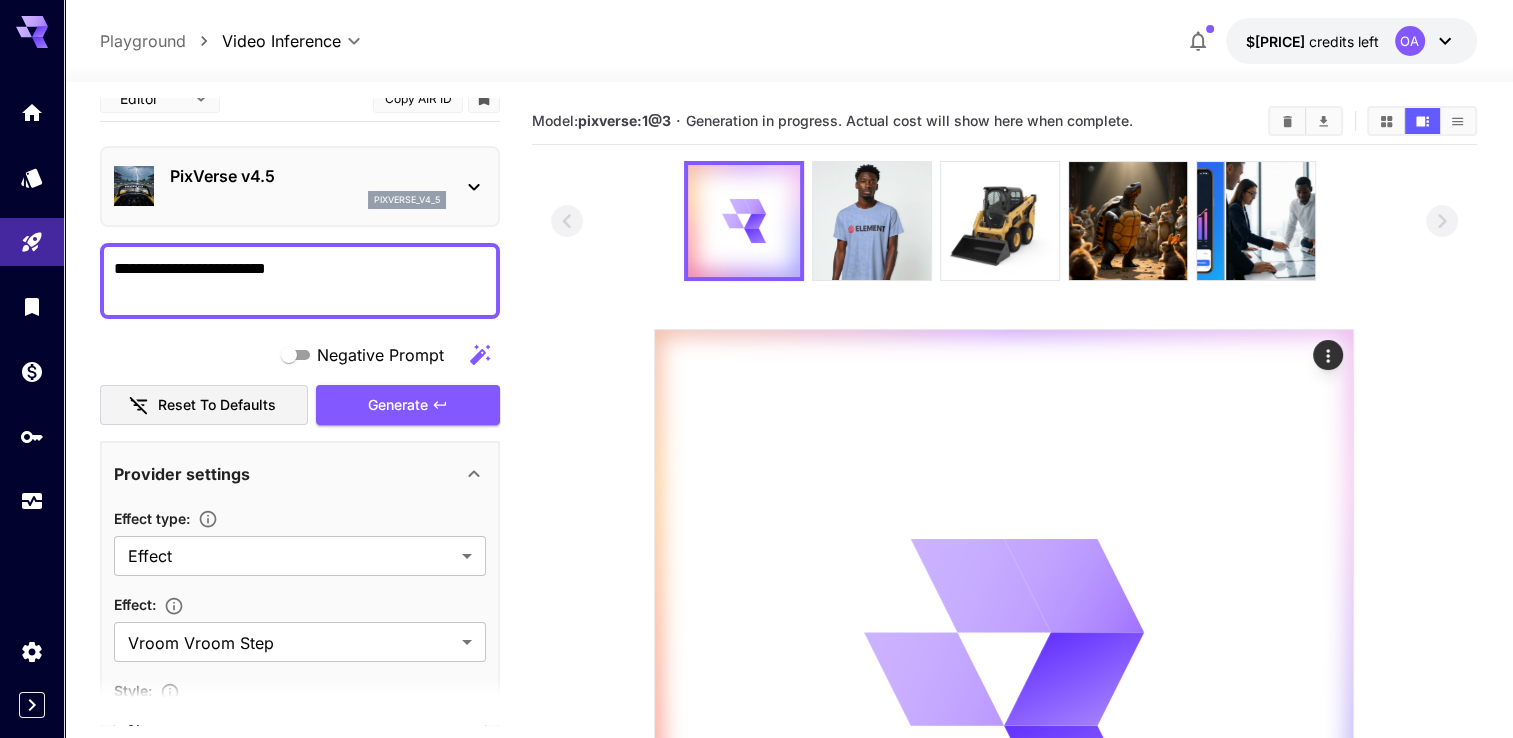 type on "**********" 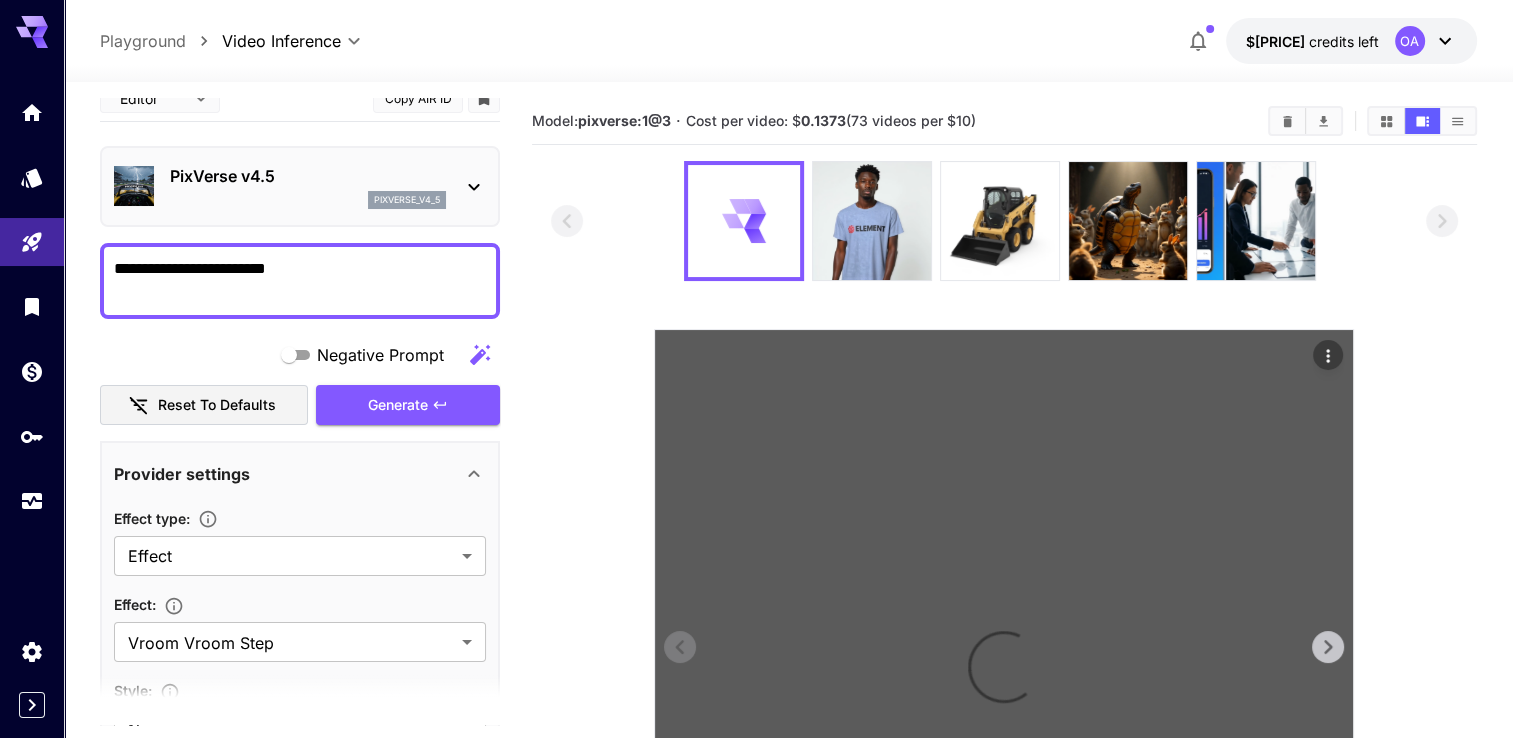 scroll, scrollTop: 350, scrollLeft: 0, axis: vertical 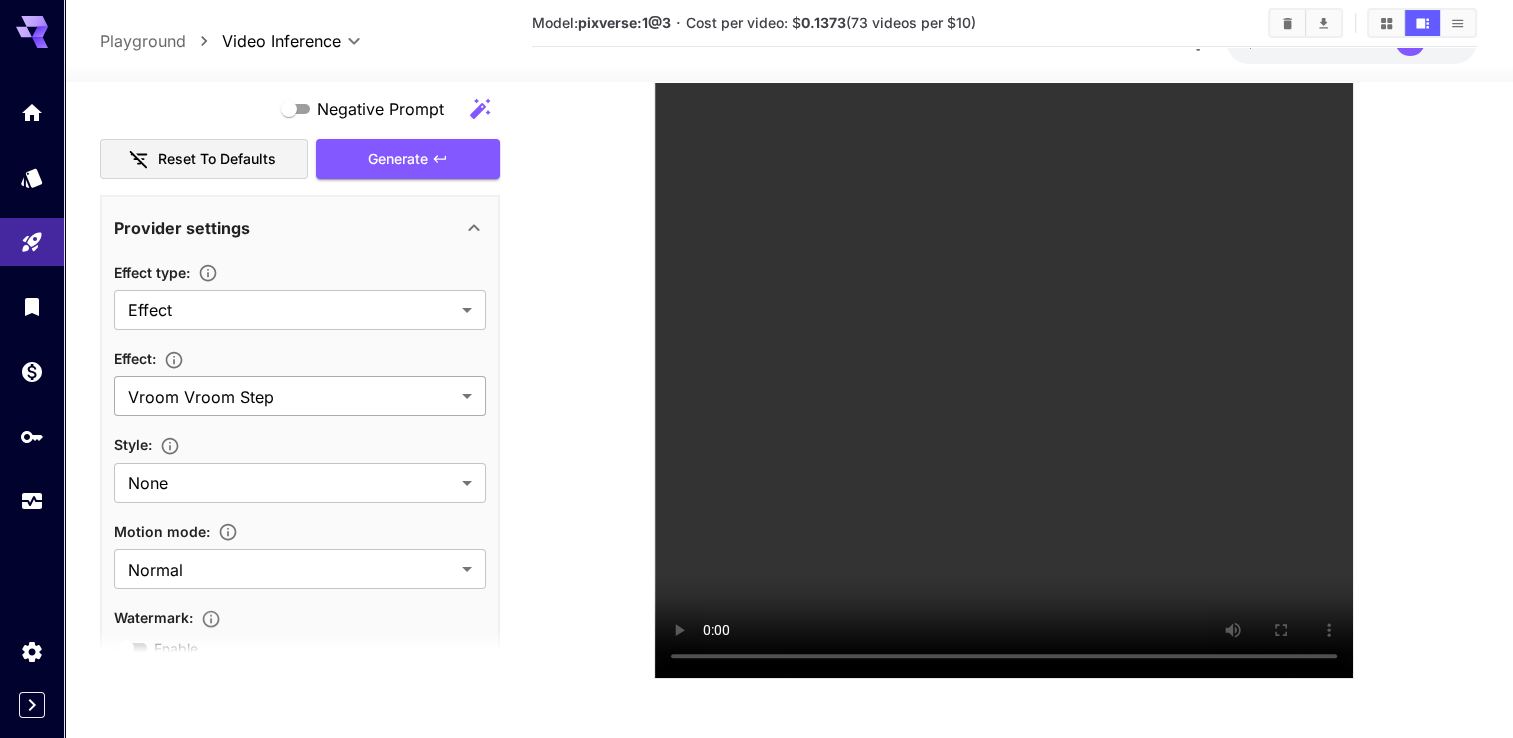 click on "**********" at bounding box center [756, 194] 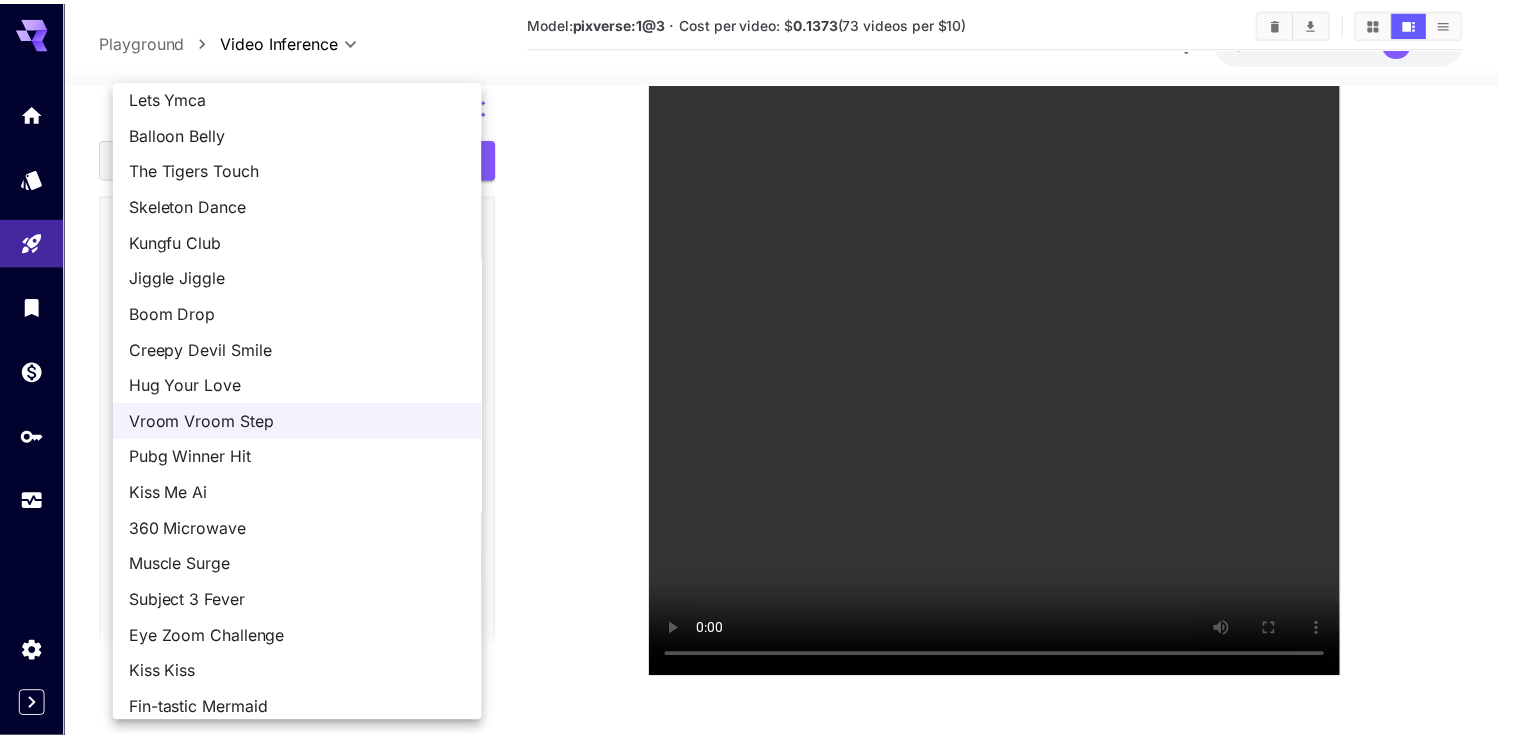 scroll, scrollTop: 130, scrollLeft: 0, axis: vertical 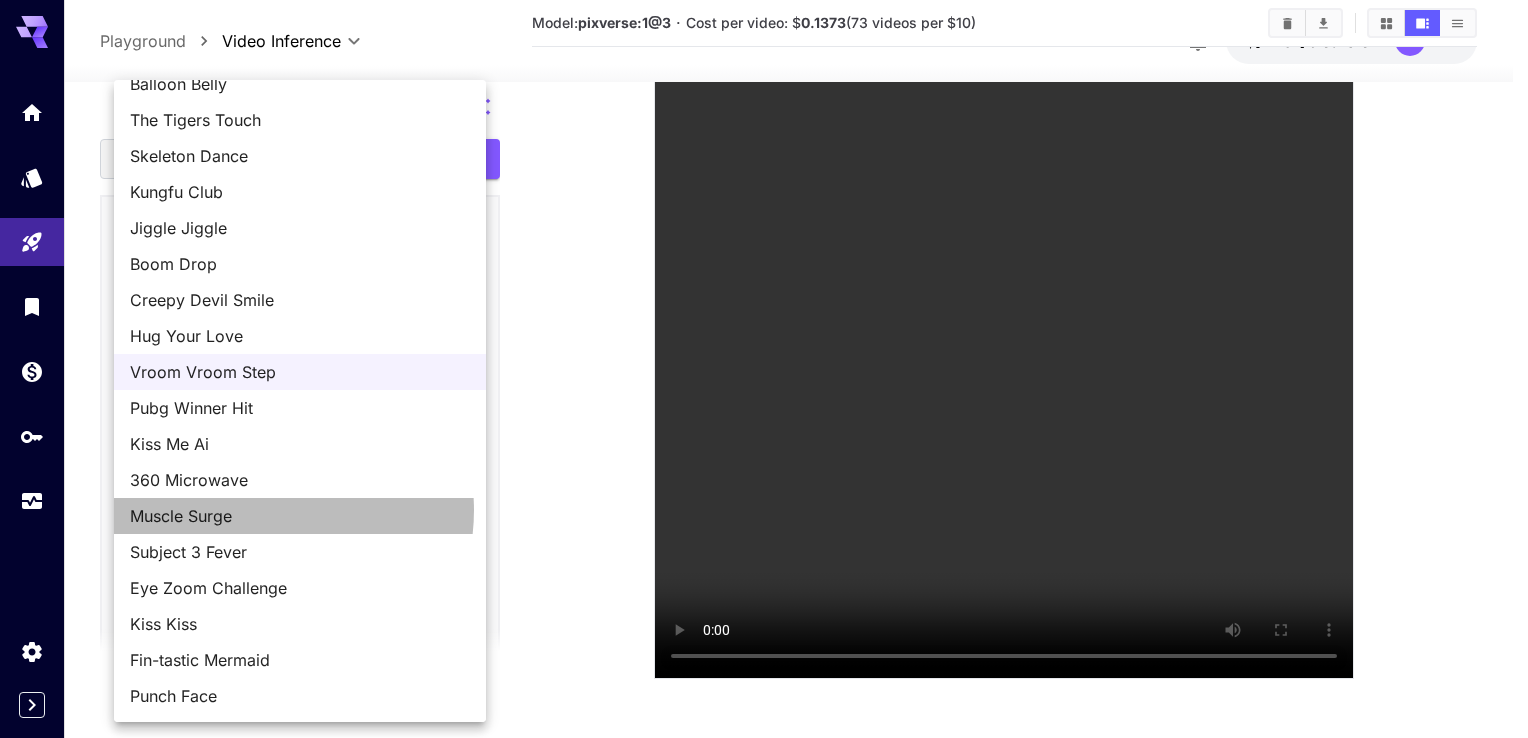 click on "Muscle Surge" at bounding box center (300, 516) 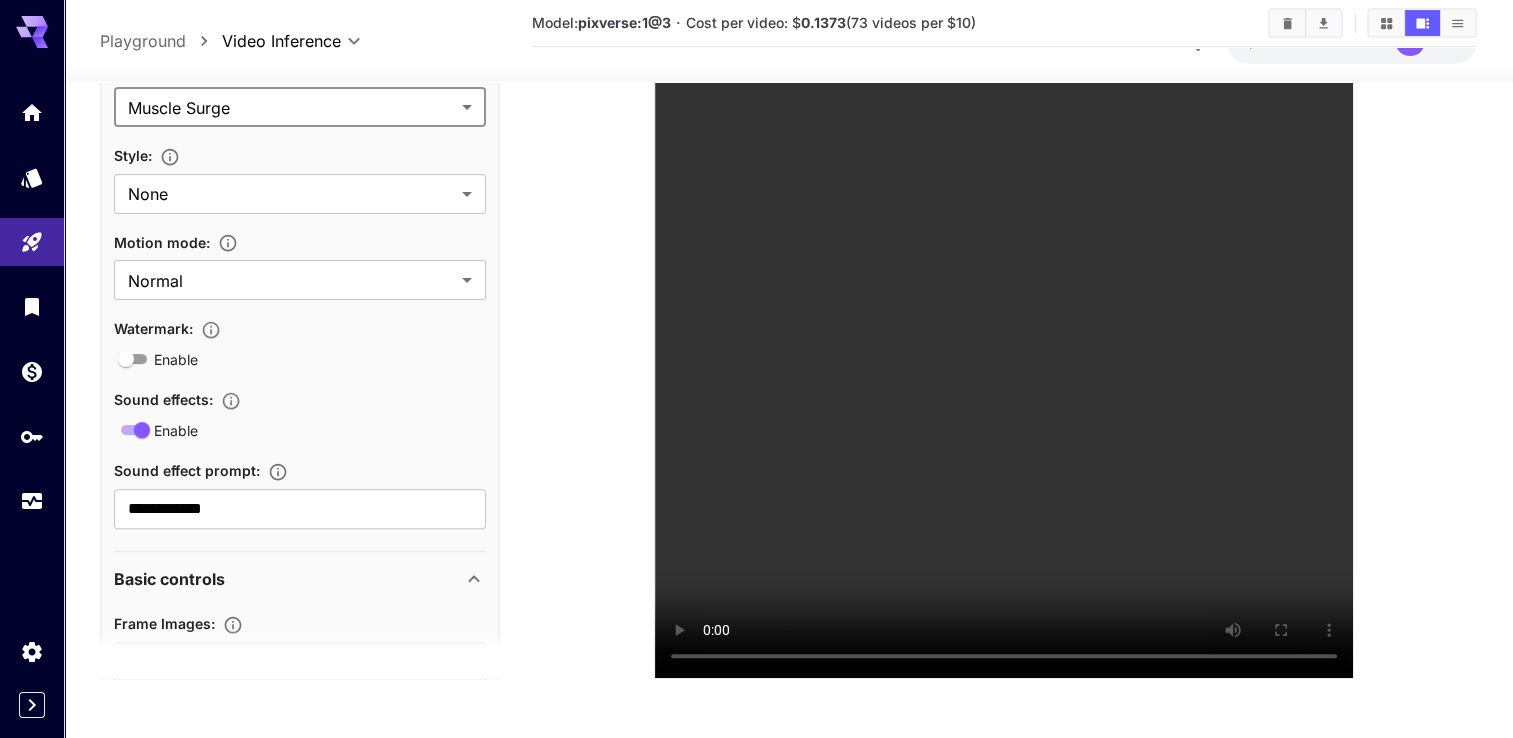 scroll, scrollTop: 523, scrollLeft: 0, axis: vertical 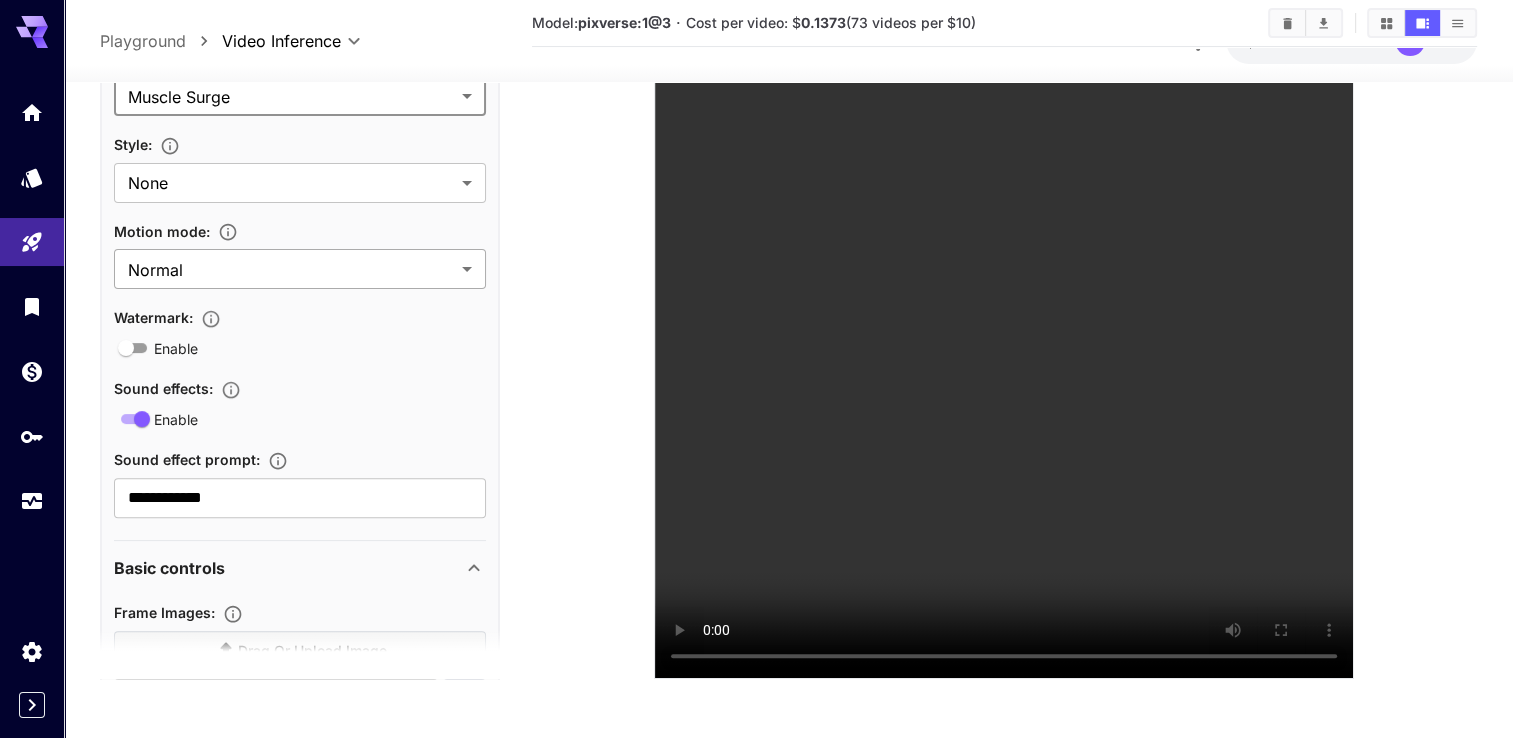click on "**********" at bounding box center (756, 194) 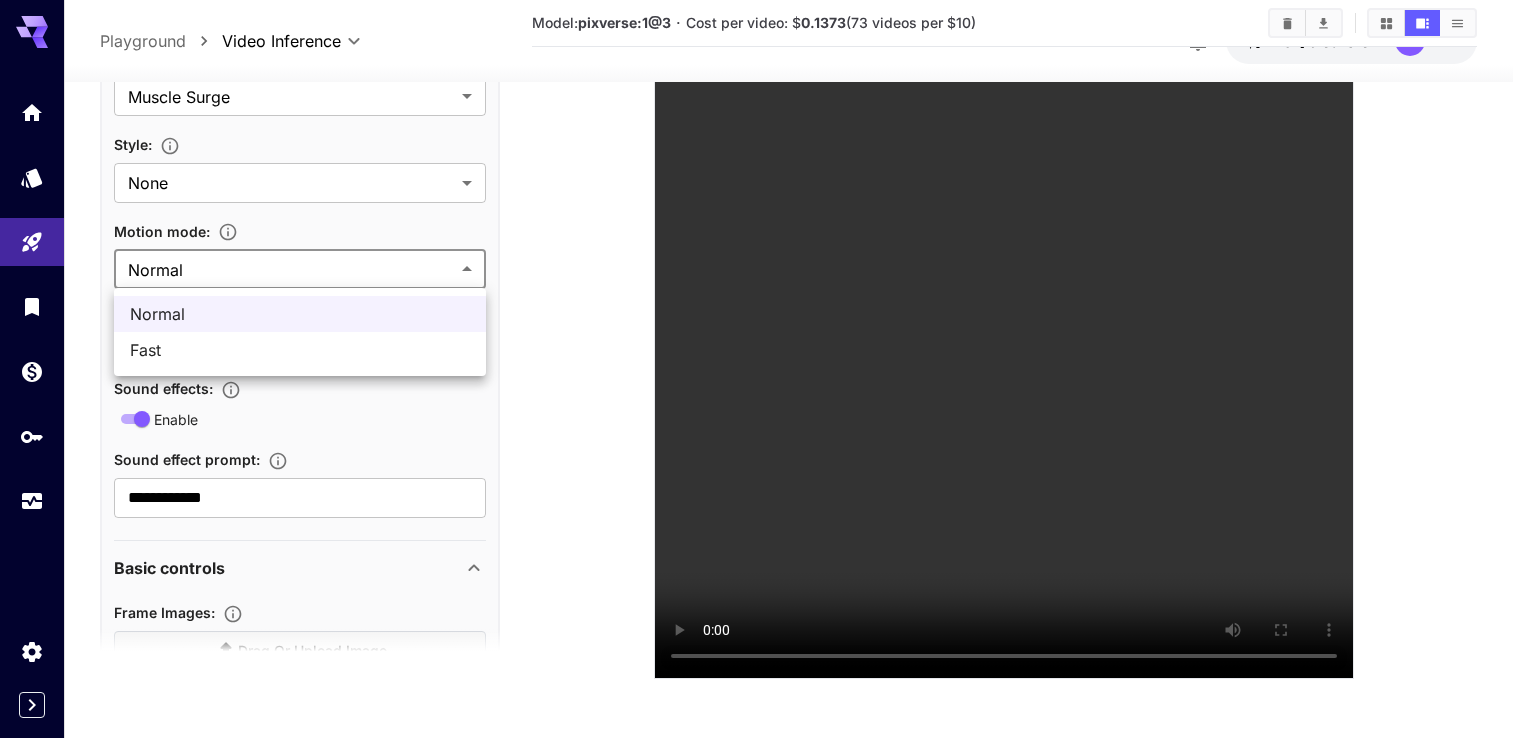 click at bounding box center [764, 369] 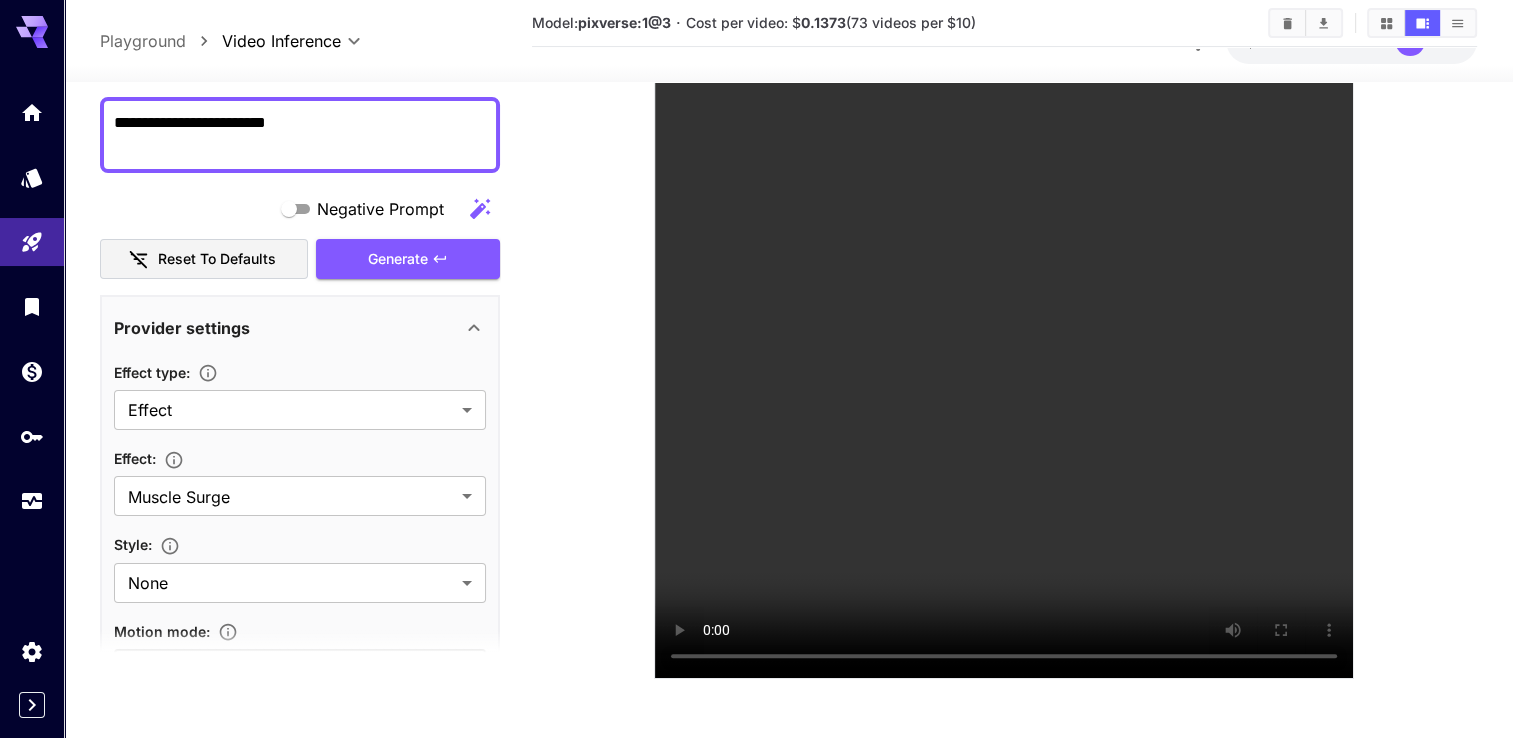 scroll, scrollTop: 0, scrollLeft: 0, axis: both 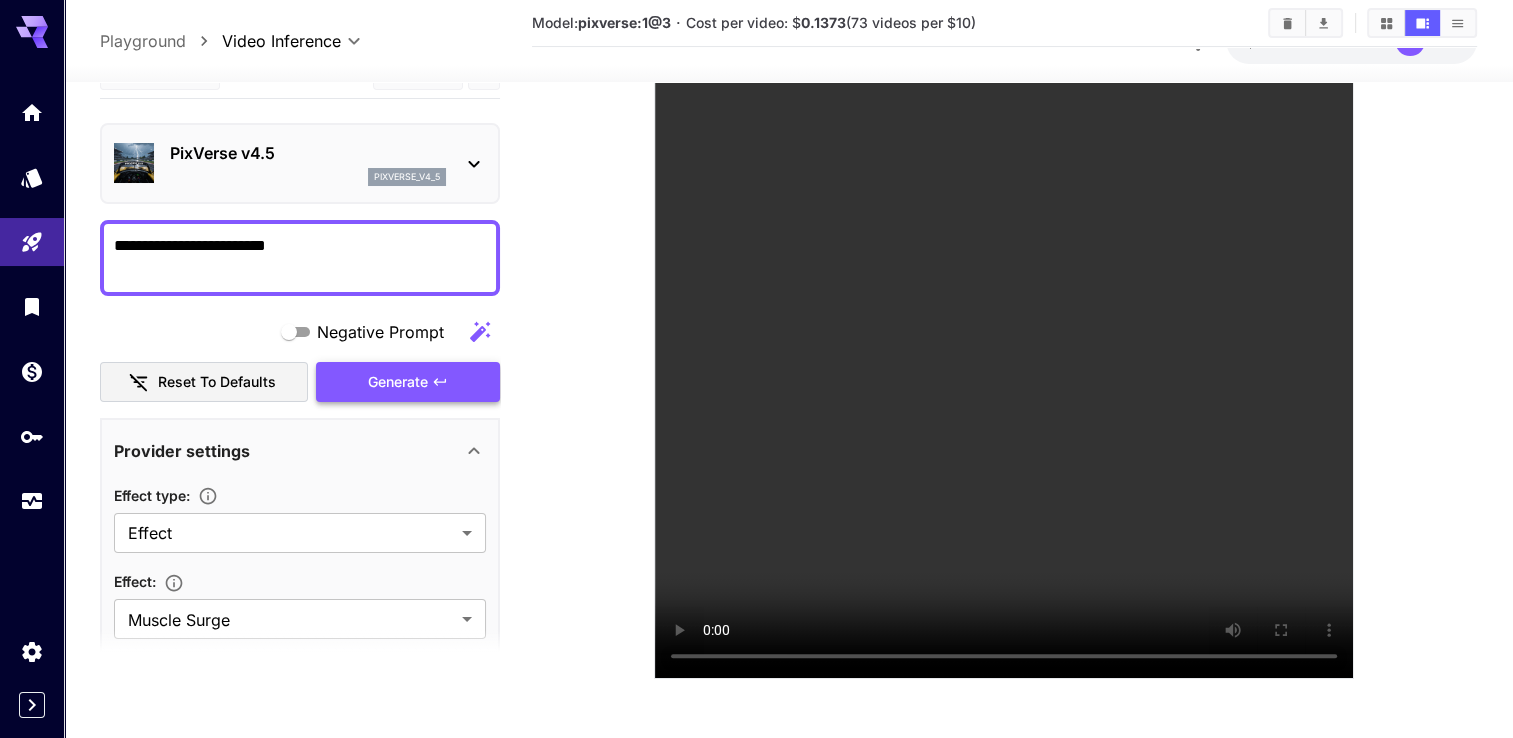 click on "Generate" at bounding box center [408, 381] 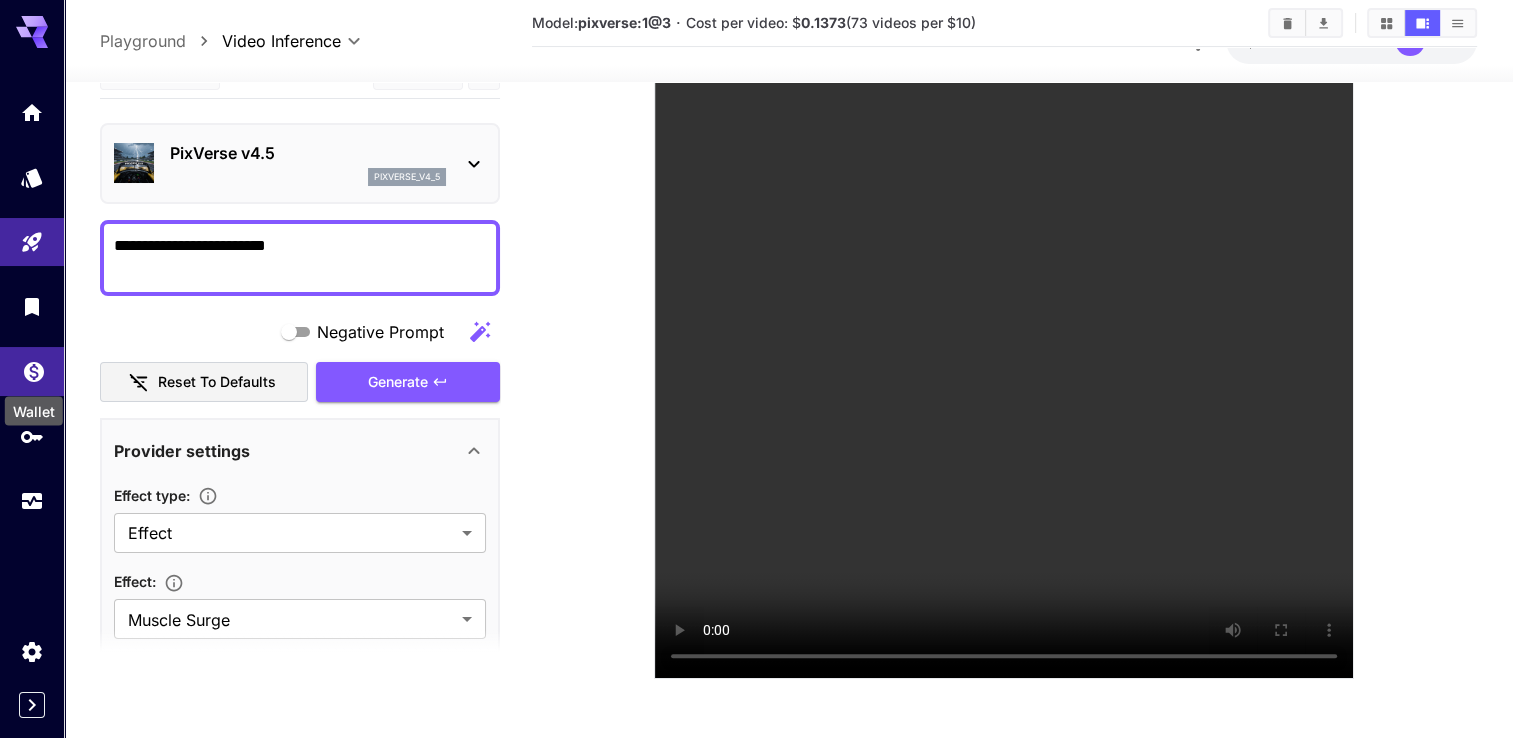 click 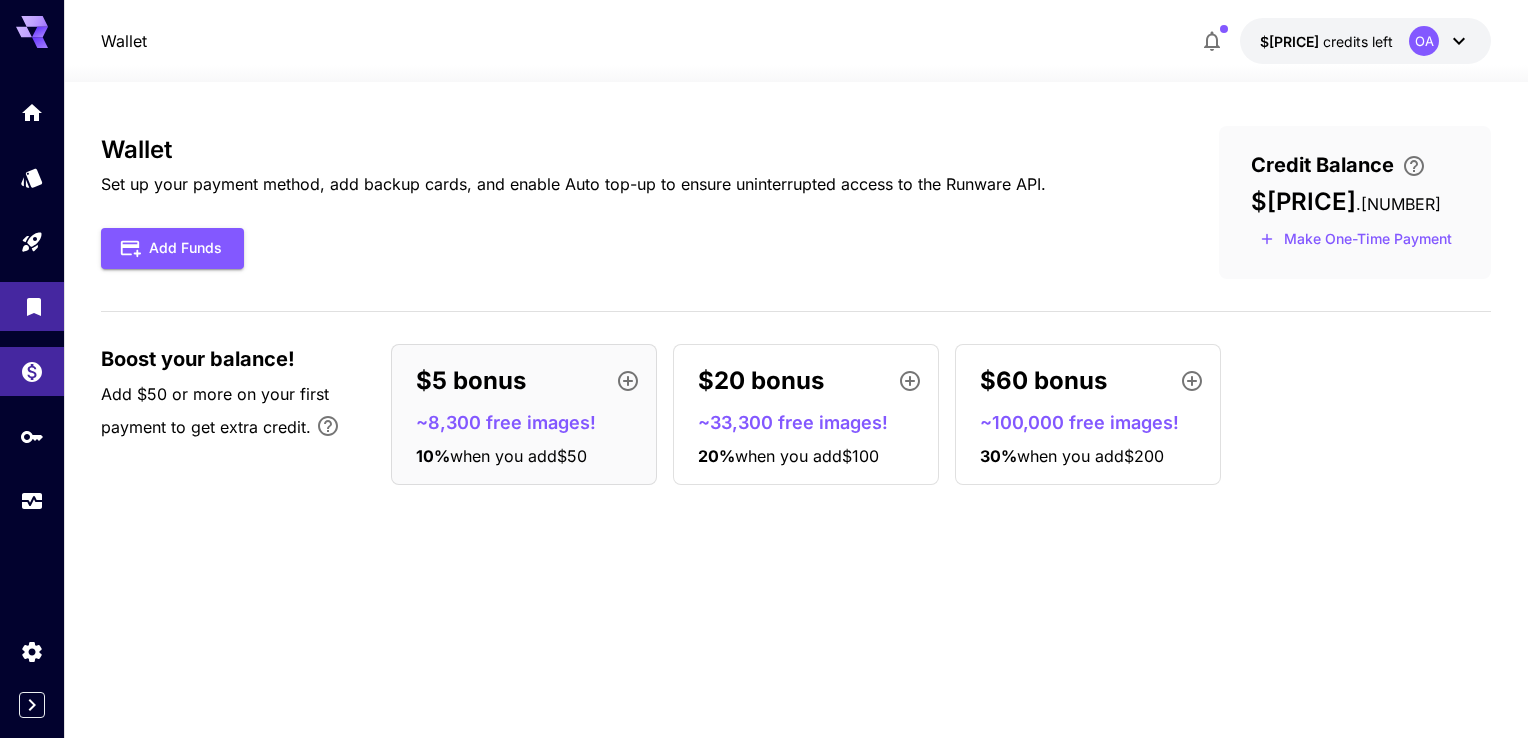 click on "Wallet $[PRICE]    credits left  OA Wallet Set up your payment method, add backup cards, and enable Auto top-up to ensure uninterrupted access to the Runware API. Add Funds Credit Balance $[PRICE] Make One-Time Payment Boost your balance! Add $50 or more on your first payment to get extra credit. $5 bonus ~8,300 free images!   10 %  when you add  $50 $20 bonus ~33,300 free images!   20 %  when you add  $100 $60 bonus ~100,000 free images!   30 %  when you add  $200" at bounding box center [764, 369] 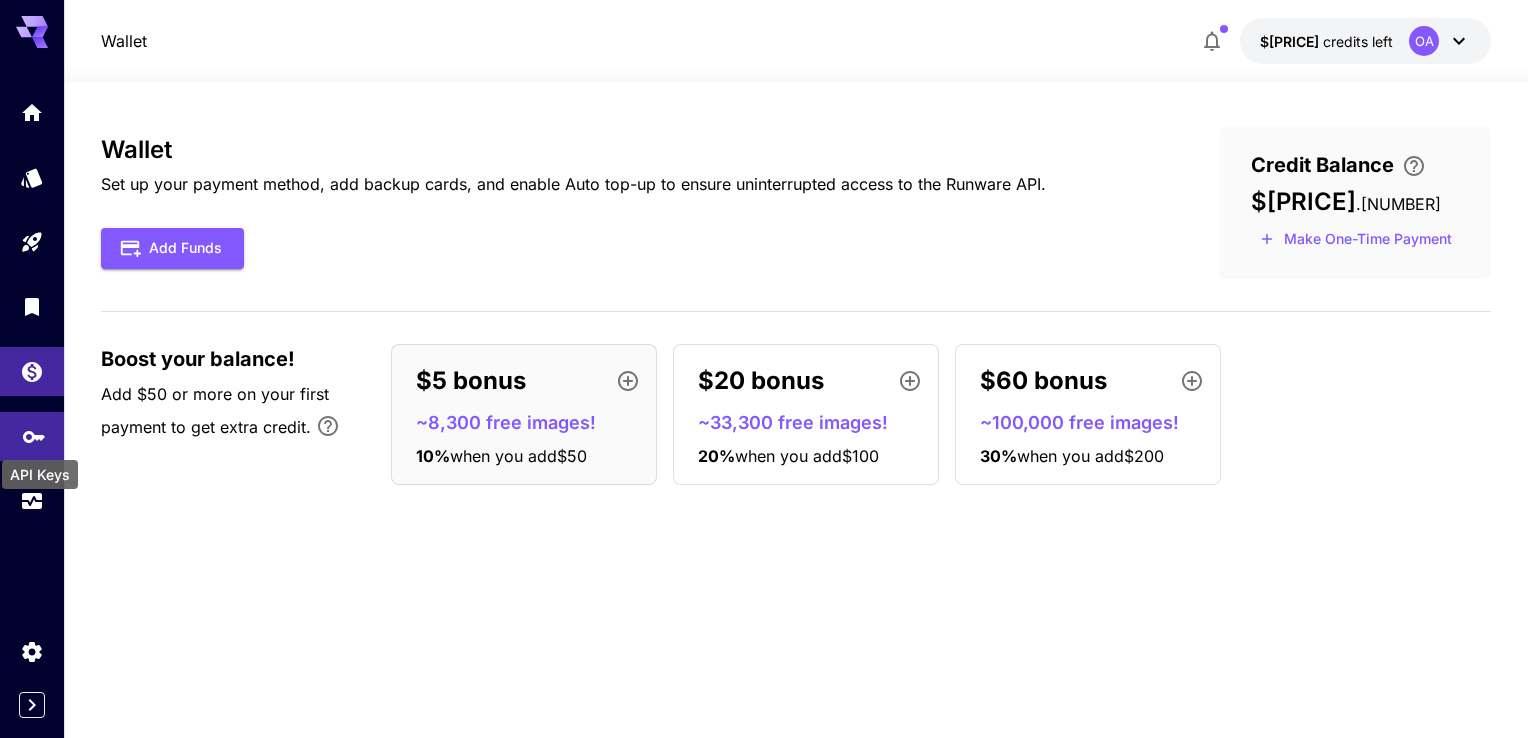 click 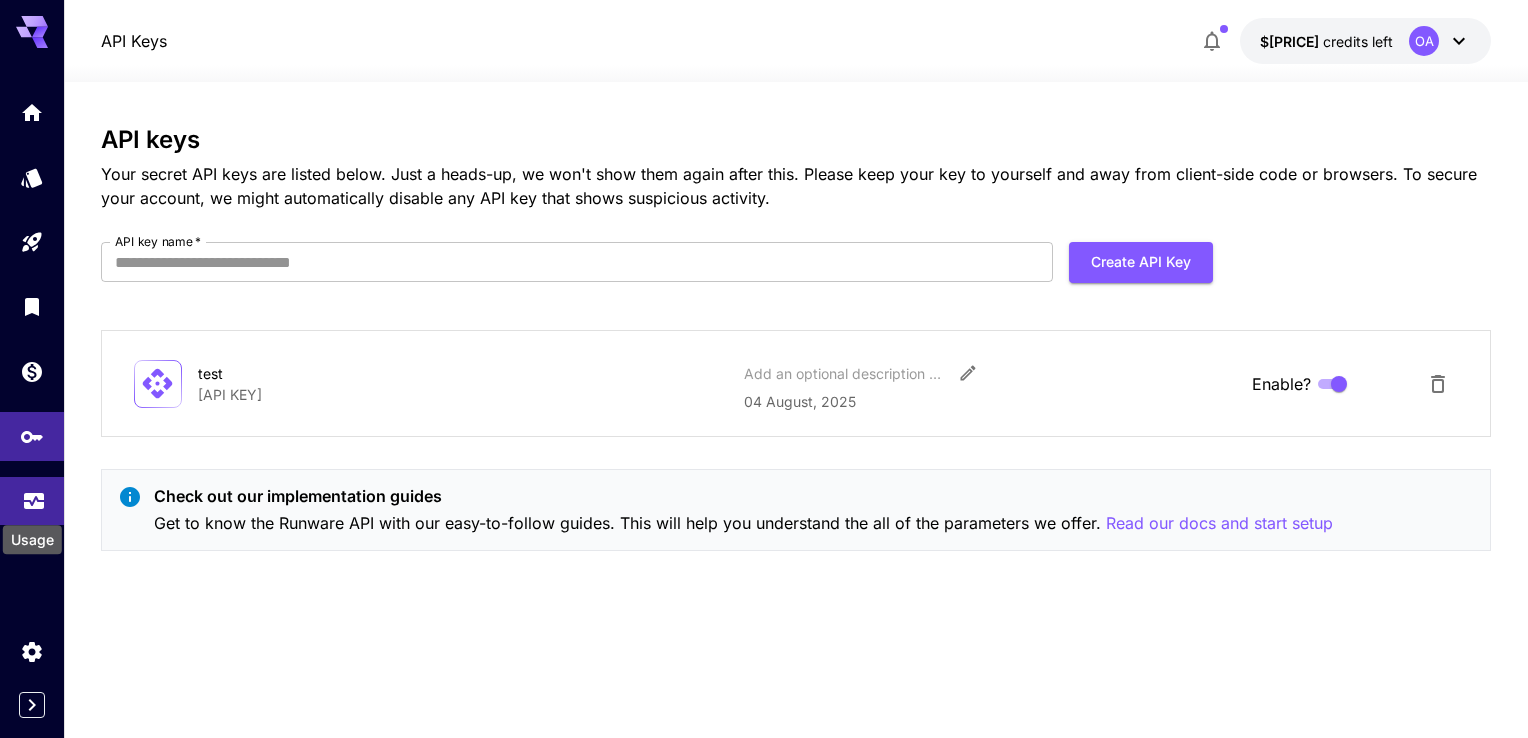 click 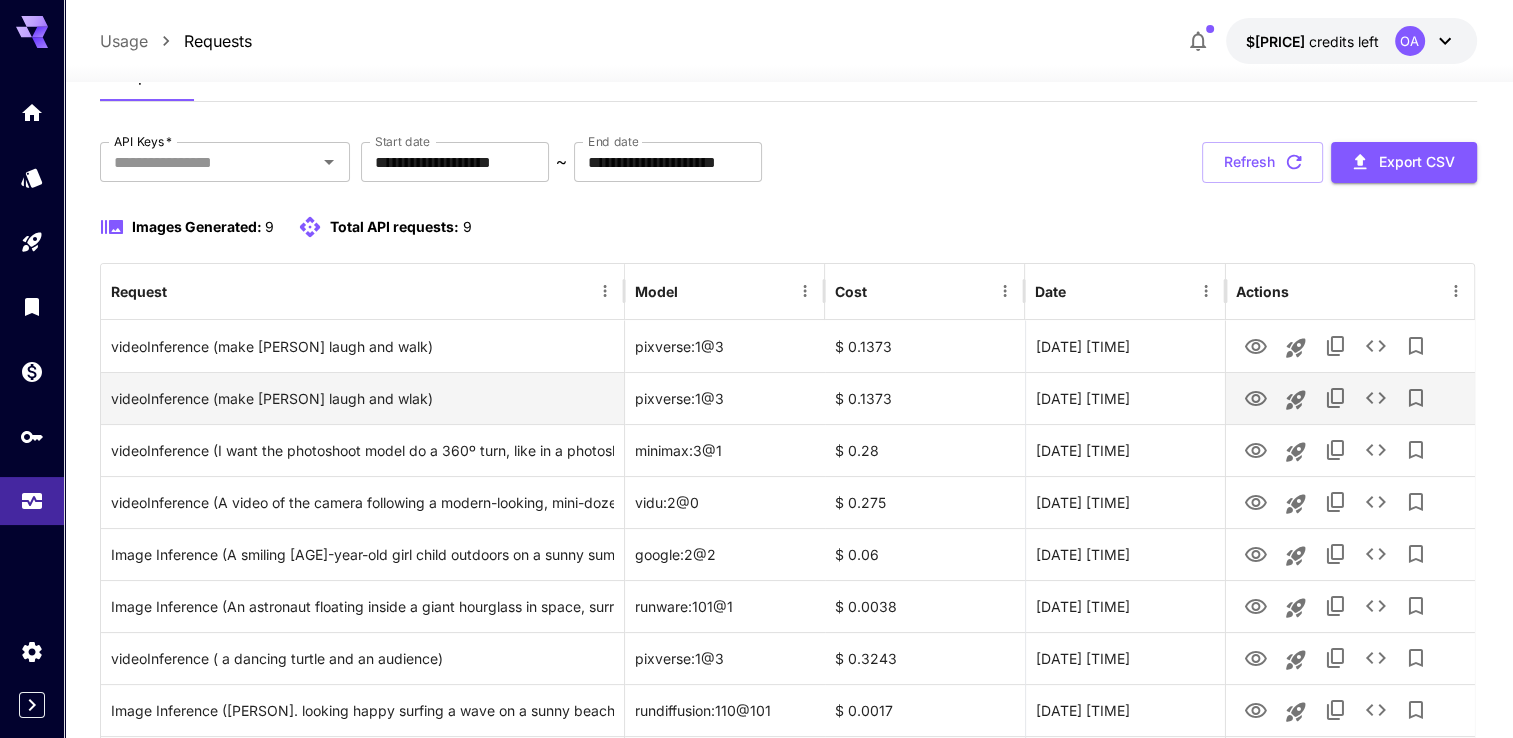 scroll, scrollTop: 100, scrollLeft: 0, axis: vertical 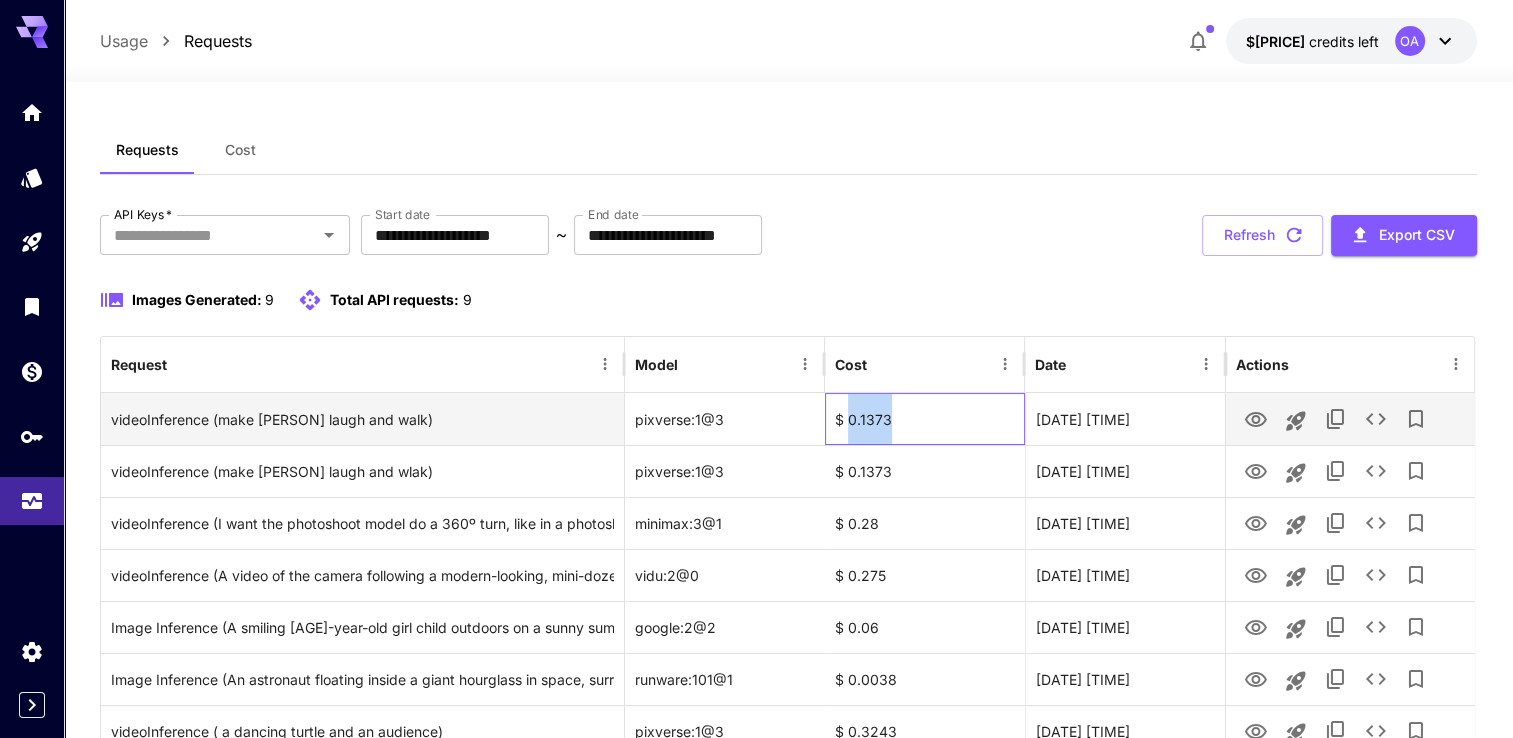 drag, startPoint x: 894, startPoint y: 414, endPoint x: 848, endPoint y: 416, distance: 46.043457 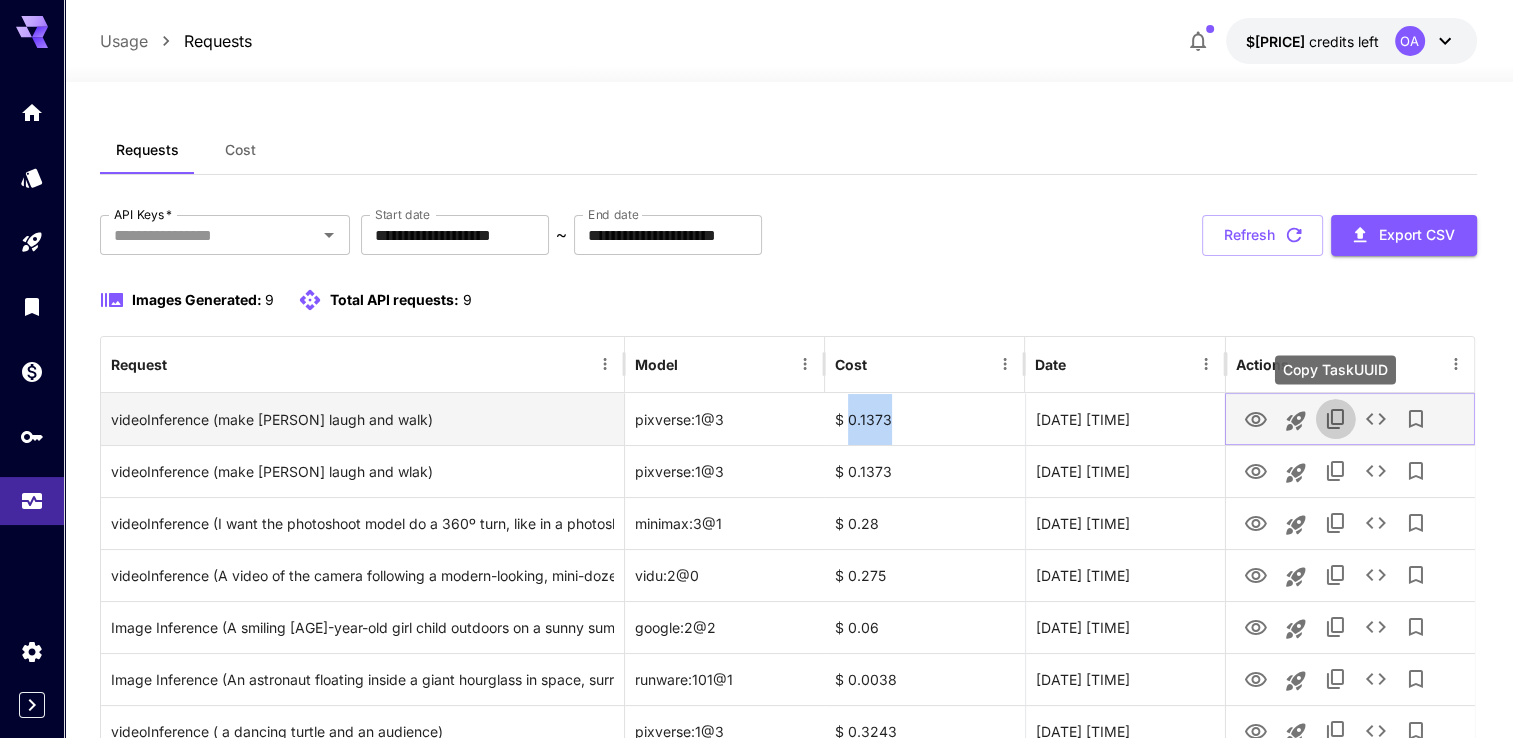 click 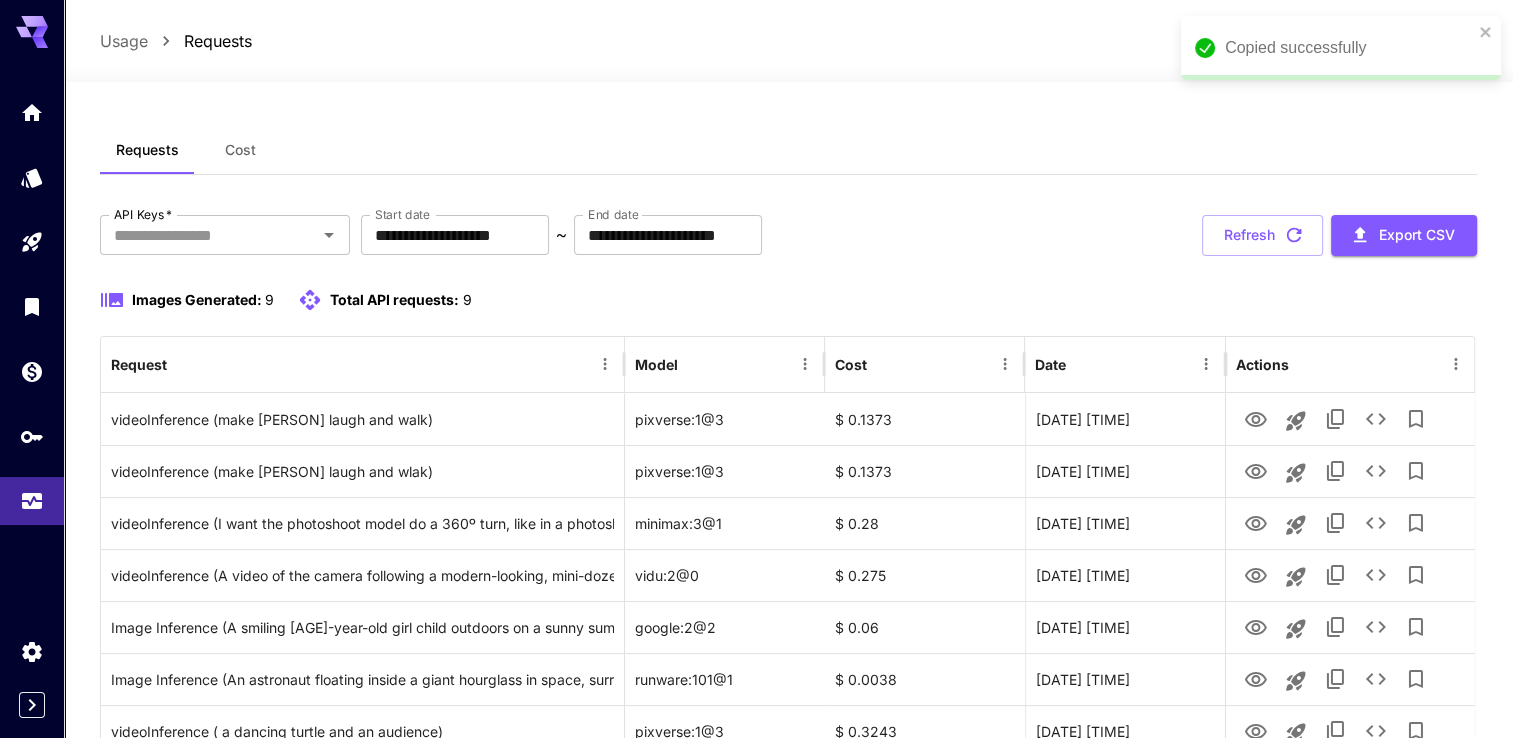 click on "**********" at bounding box center (788, 565) 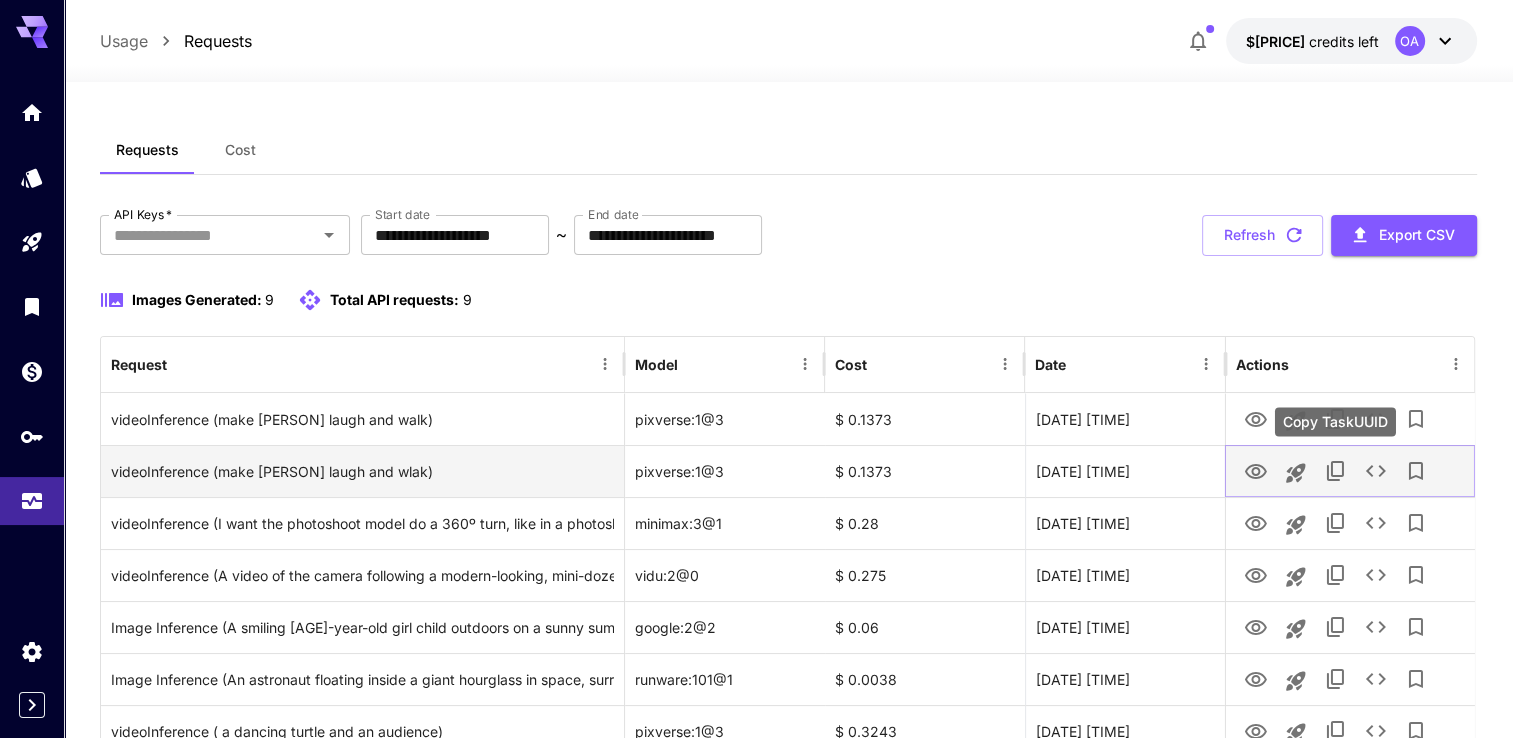 click 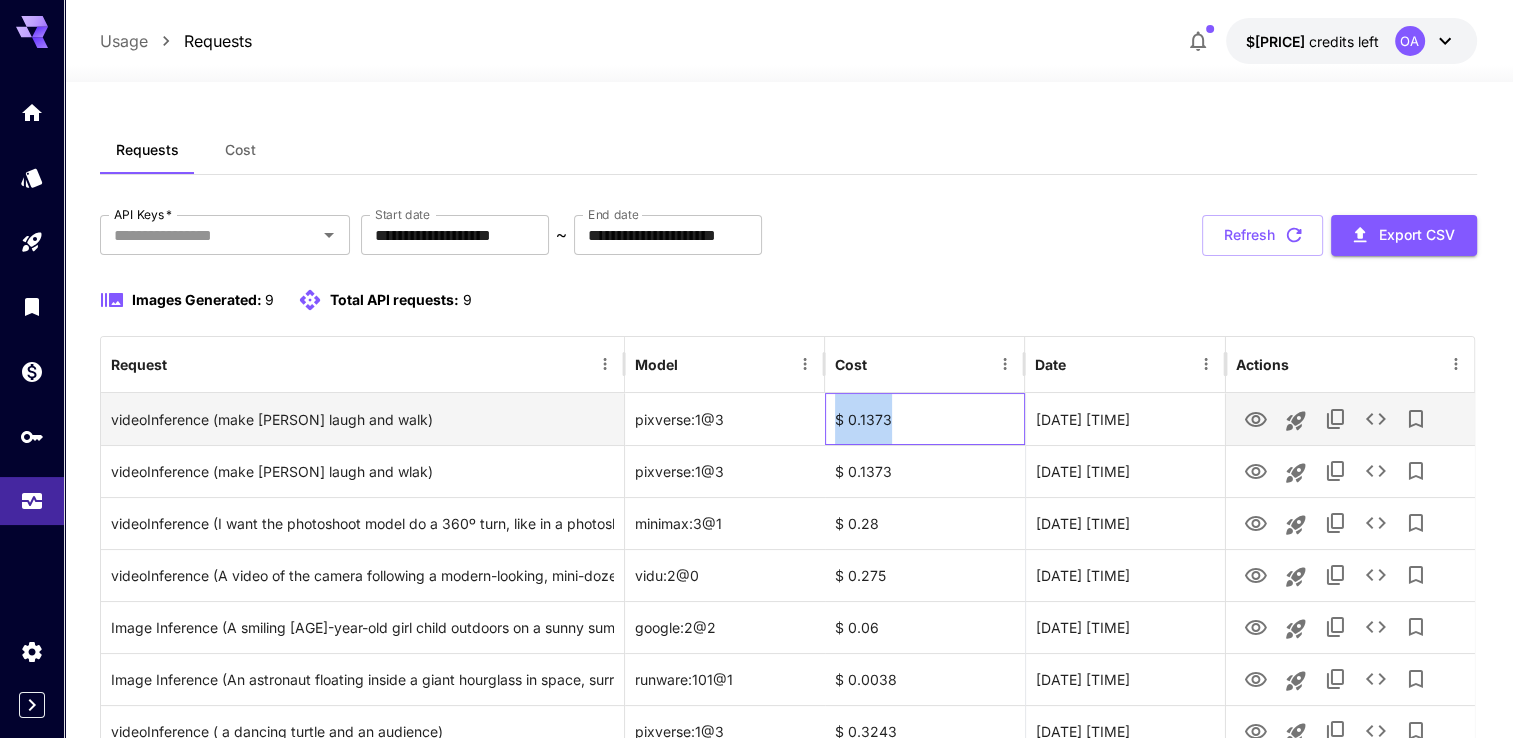 drag, startPoint x: 884, startPoint y: 415, endPoint x: 827, endPoint y: 411, distance: 57.14018 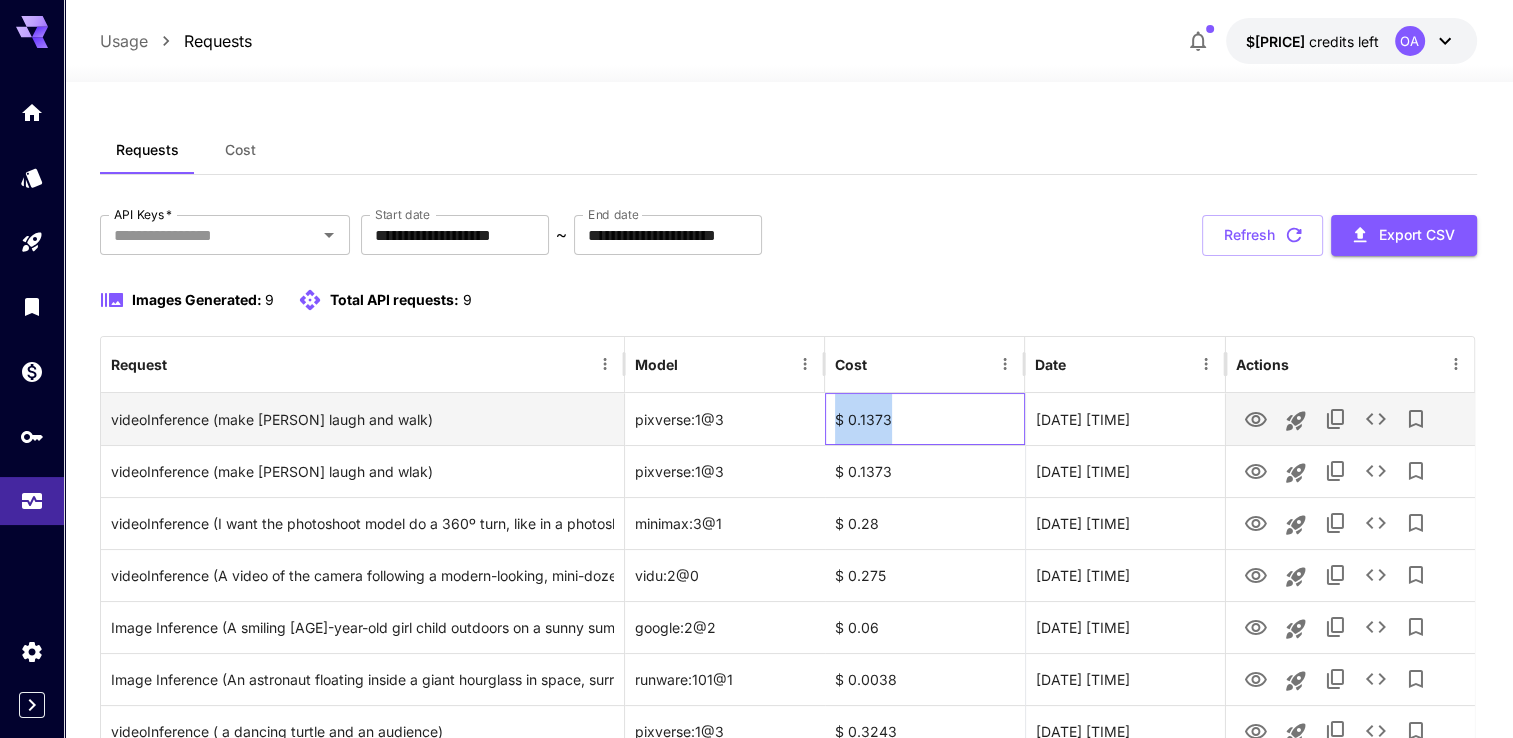 copy on "$ 0.1373" 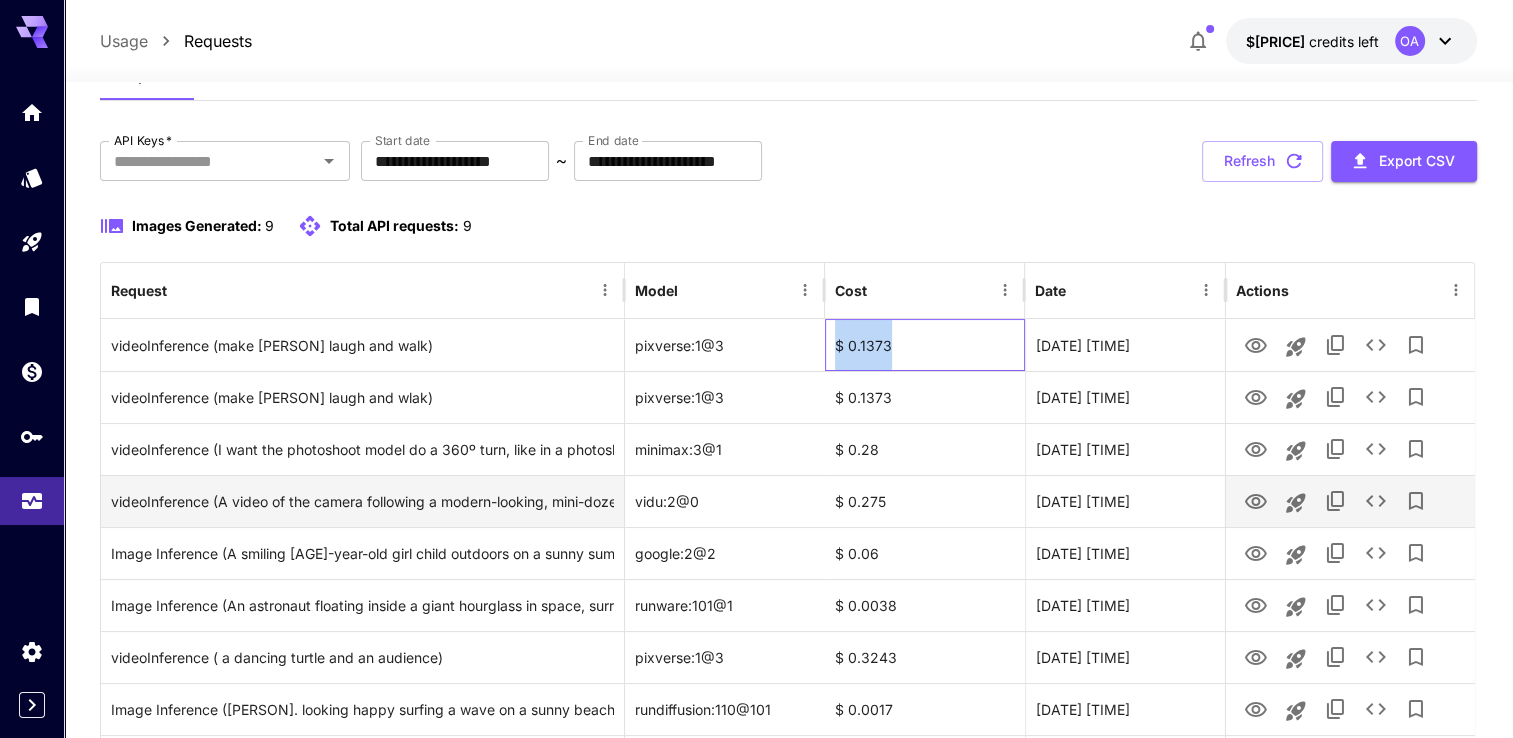 scroll, scrollTop: 100, scrollLeft: 0, axis: vertical 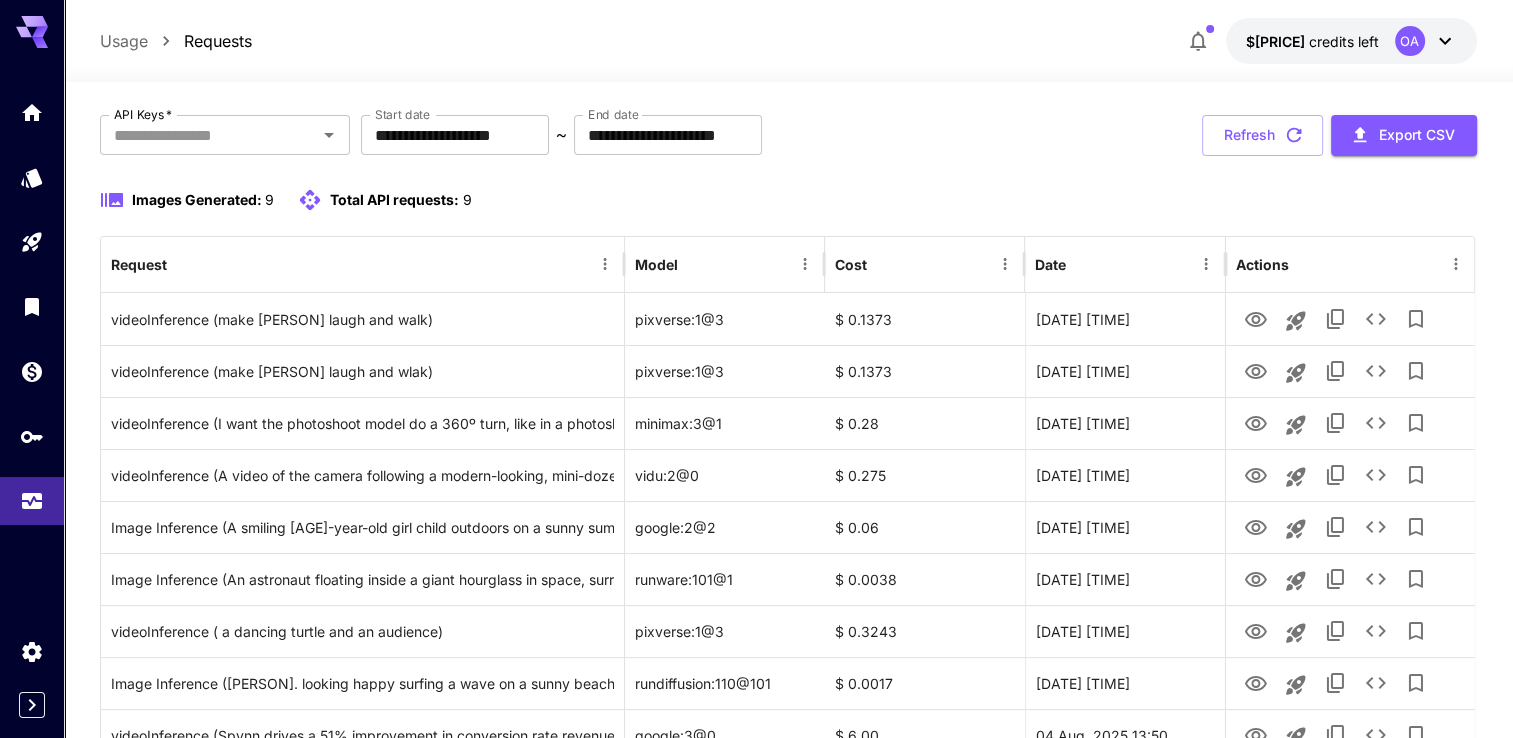 click on "**********" at bounding box center [788, 135] 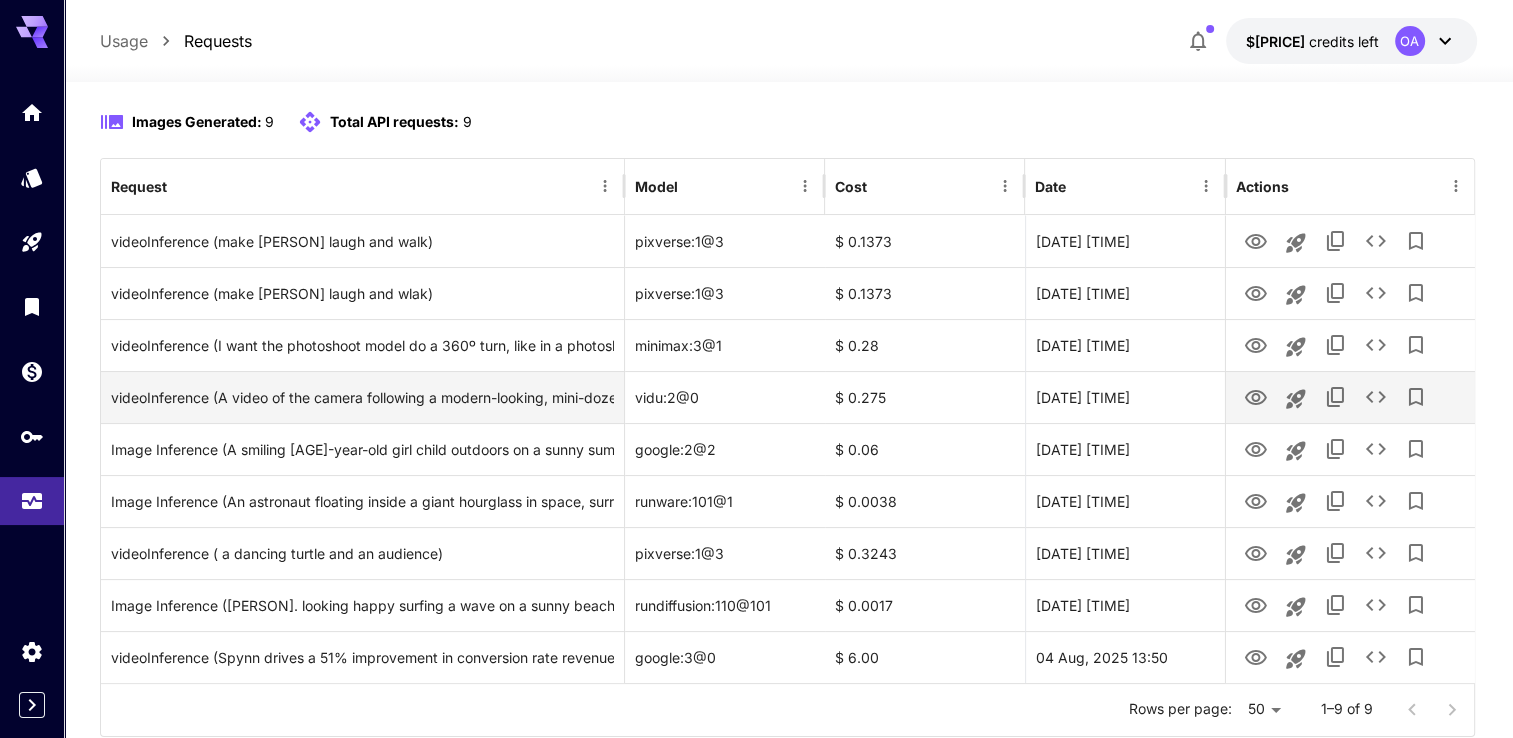 scroll, scrollTop: 235, scrollLeft: 0, axis: vertical 